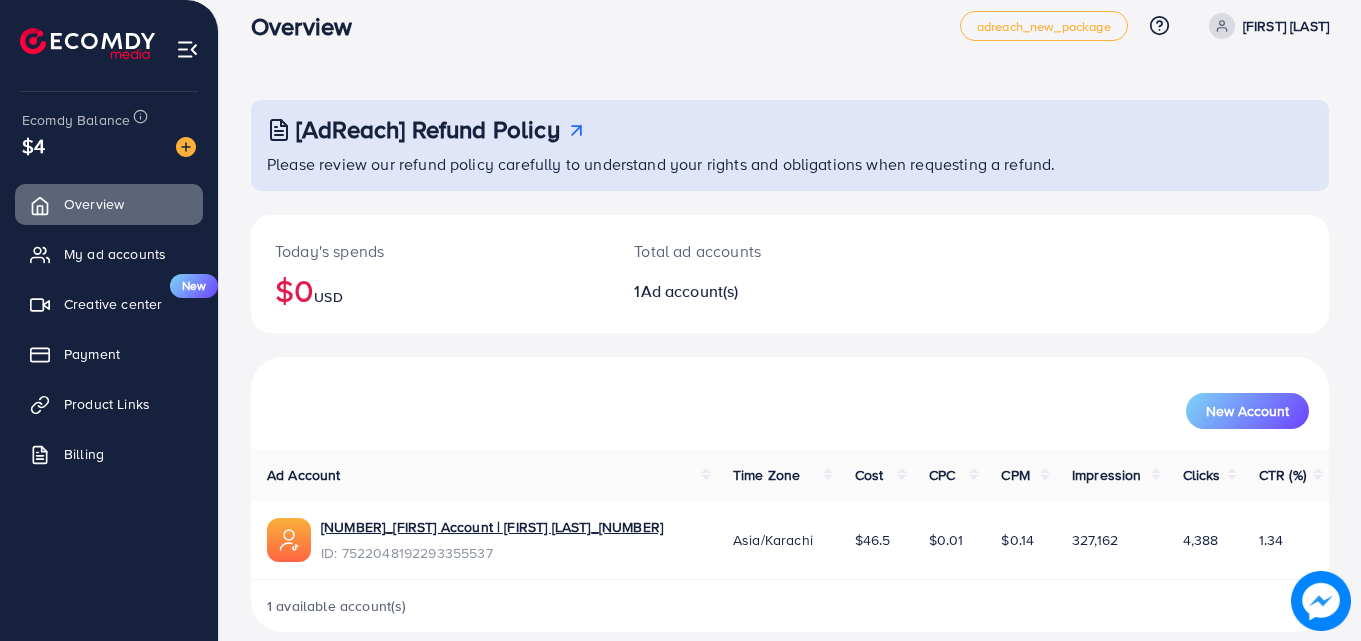 scroll, scrollTop: 47, scrollLeft: 0, axis: vertical 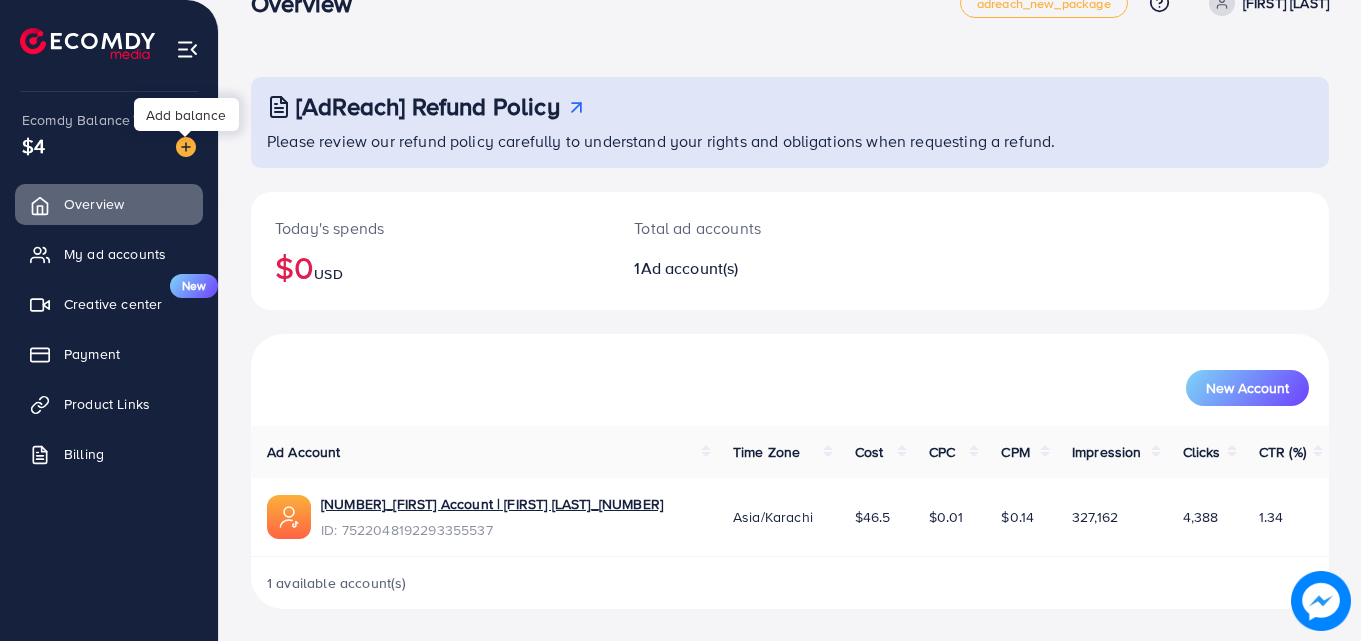 click at bounding box center (186, 147) 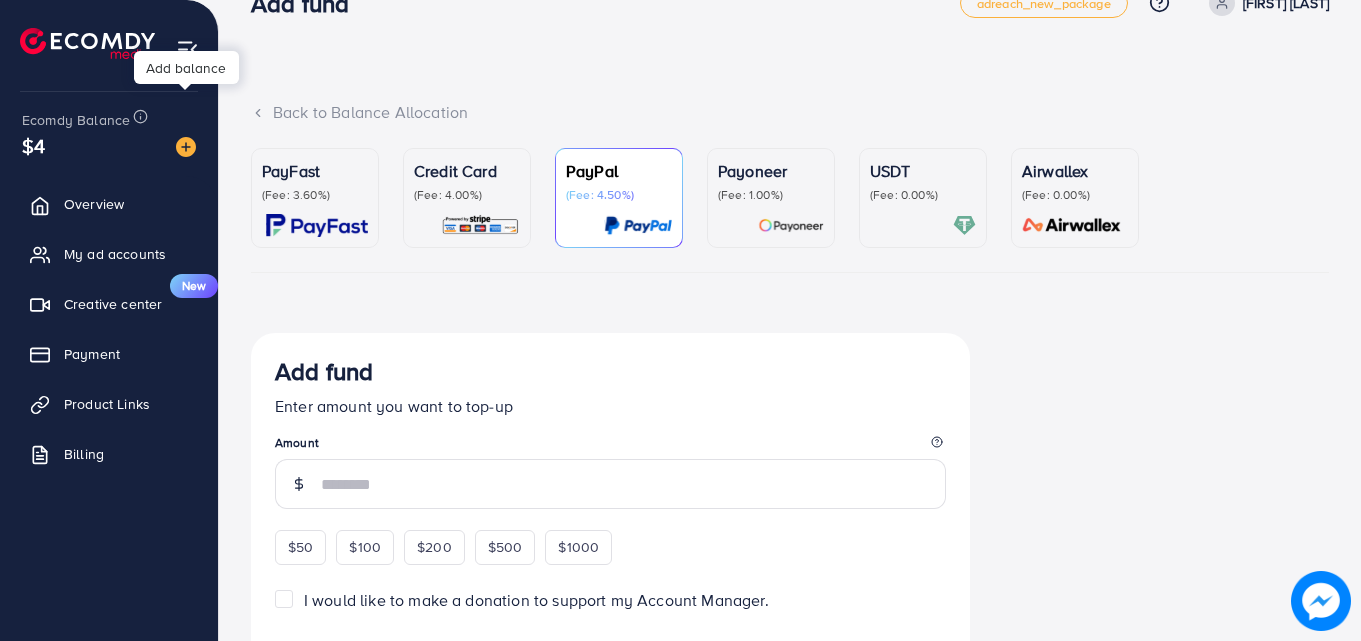 scroll, scrollTop: 0, scrollLeft: 0, axis: both 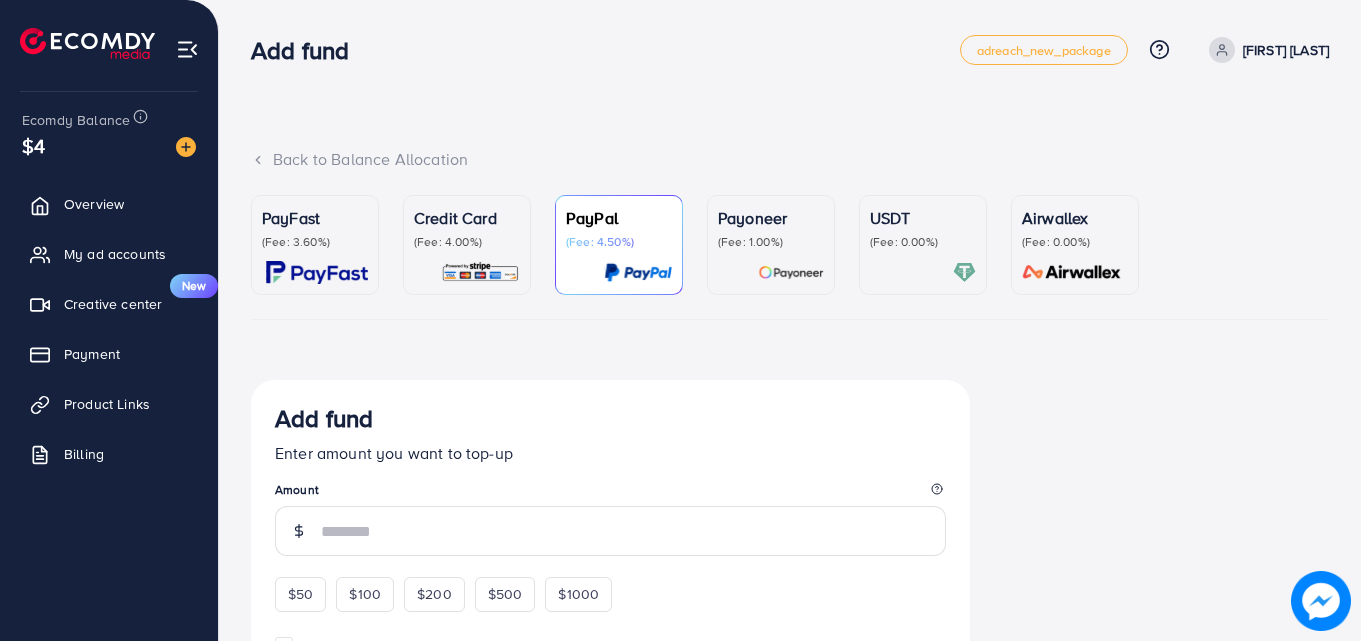 click at bounding box center (923, 272) 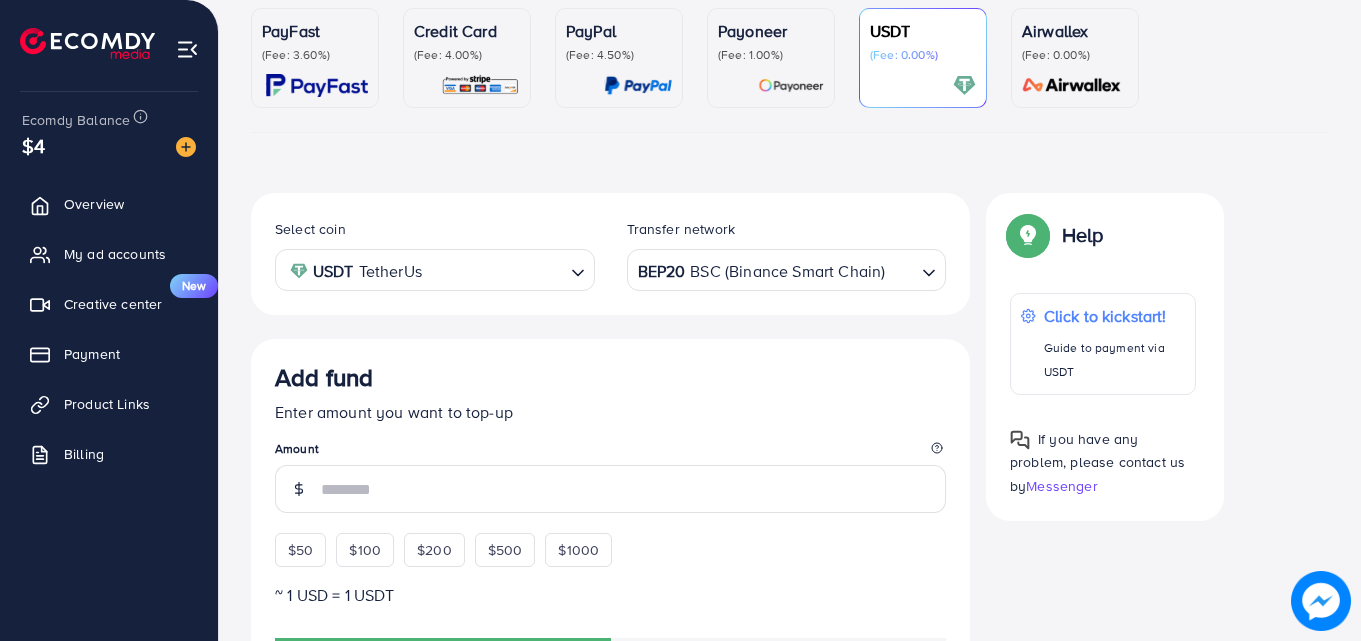 scroll, scrollTop: 373, scrollLeft: 0, axis: vertical 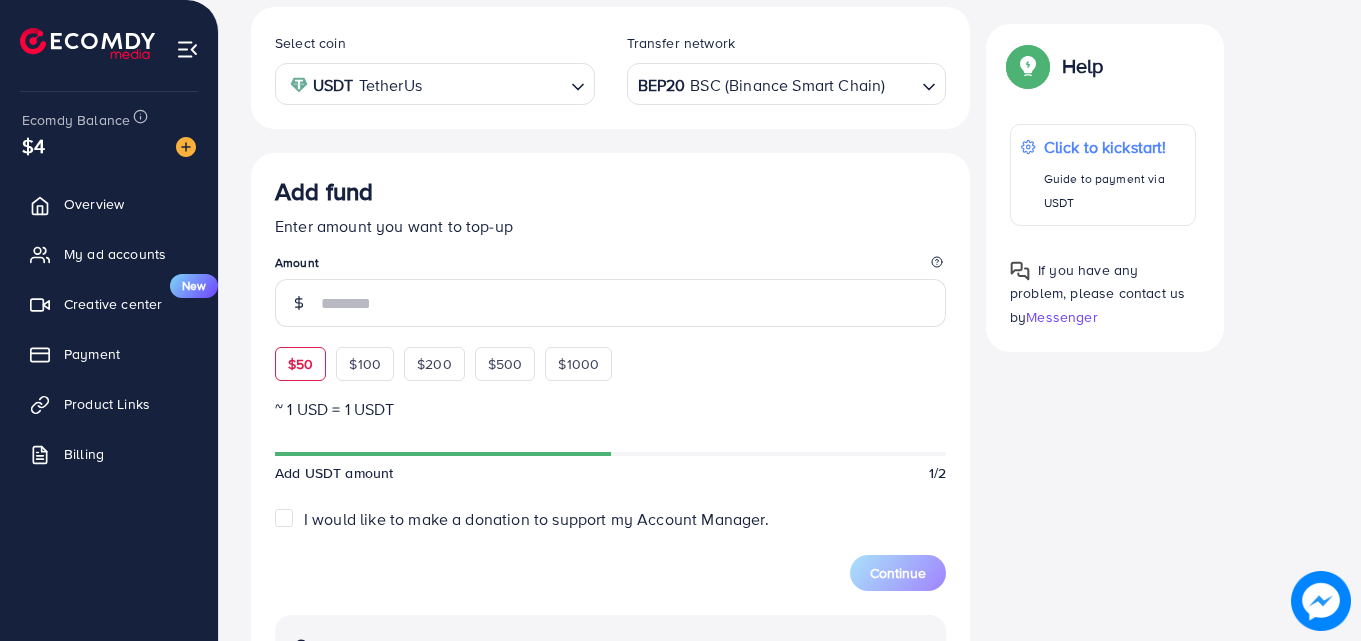 click on "$50" at bounding box center [300, 364] 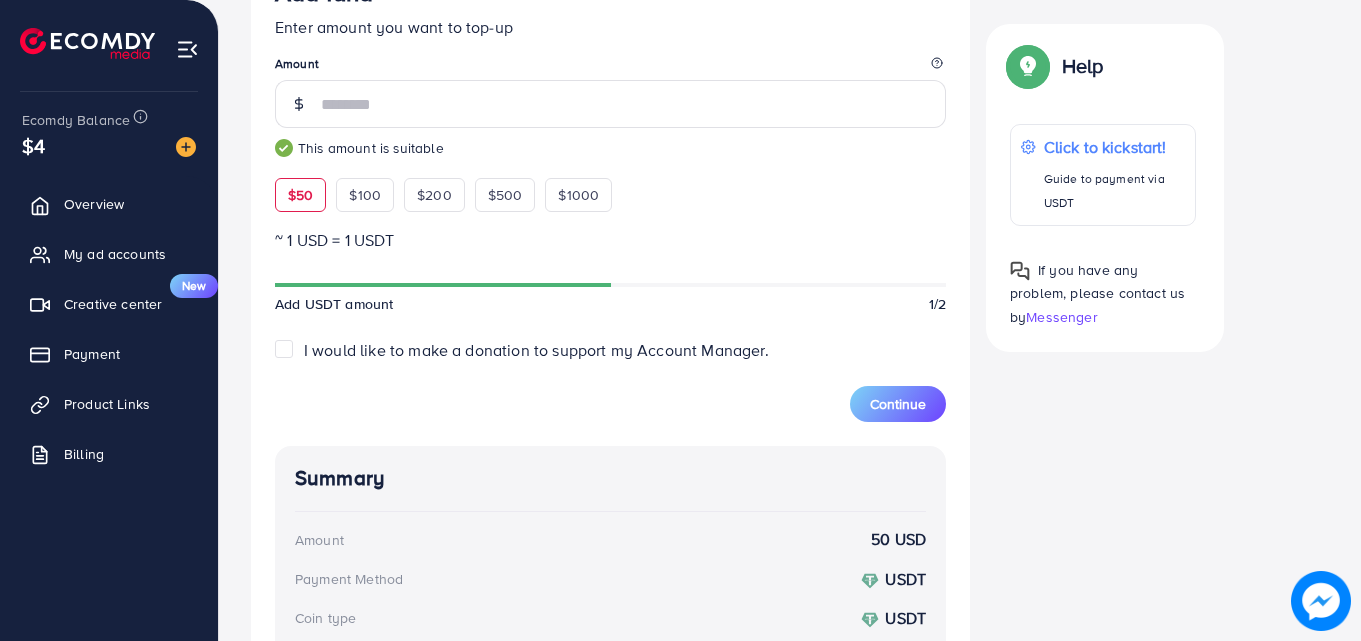 scroll, scrollTop: 573, scrollLeft: 0, axis: vertical 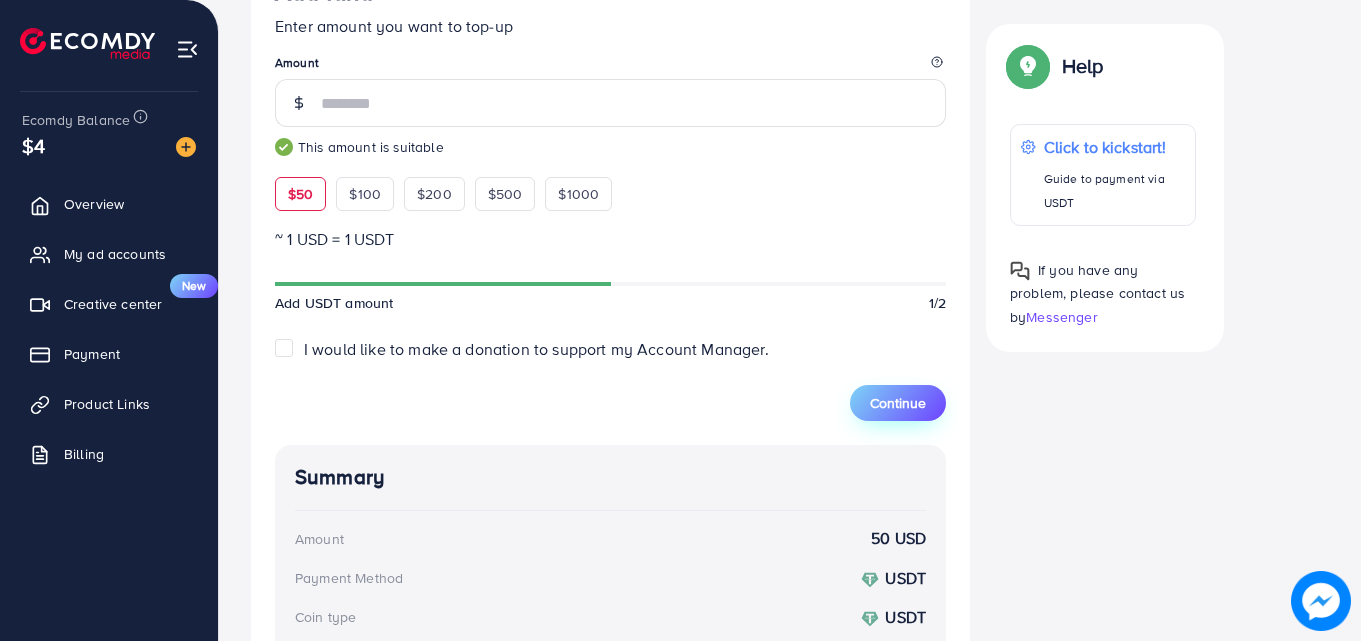 click on "Continue" at bounding box center [898, 403] 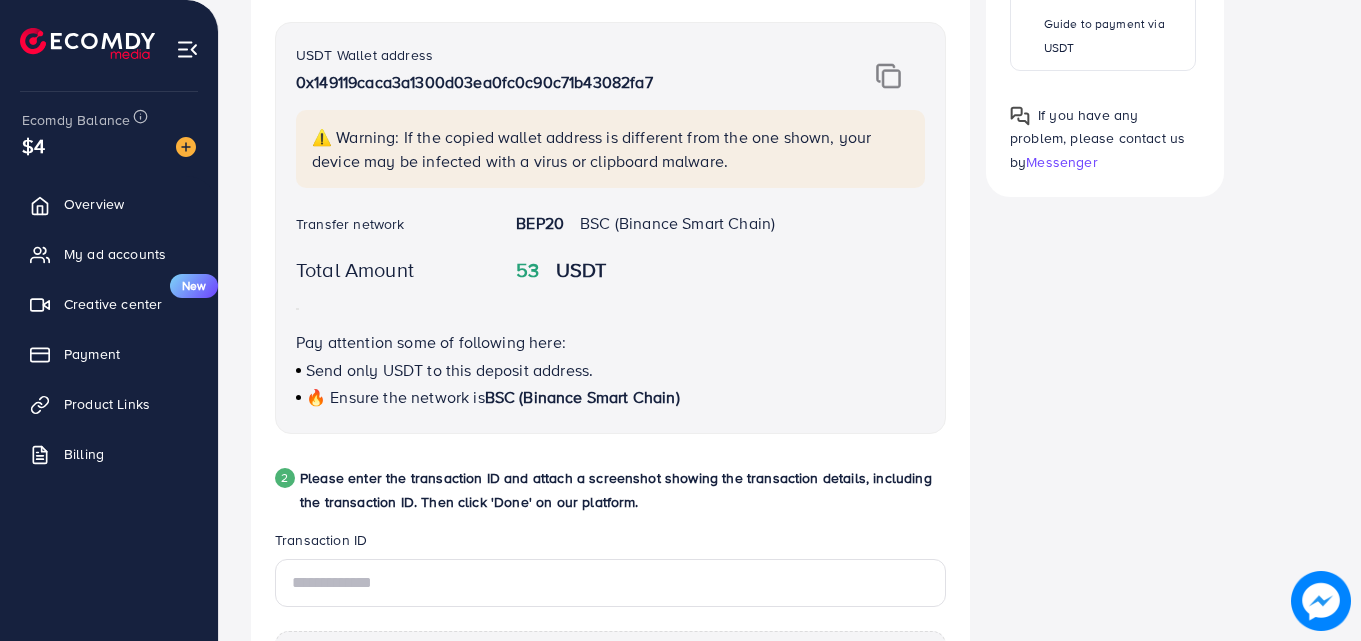 scroll, scrollTop: 0, scrollLeft: 0, axis: both 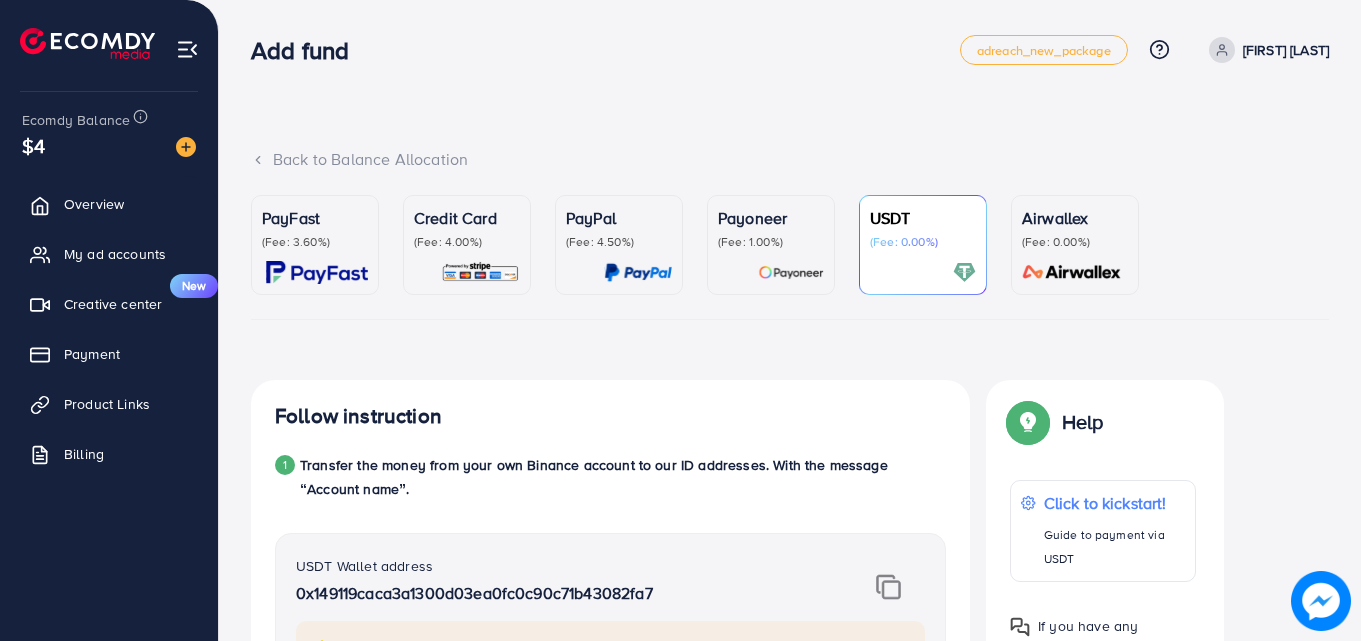 click on "(Fee: 4.00%)" at bounding box center [467, 242] 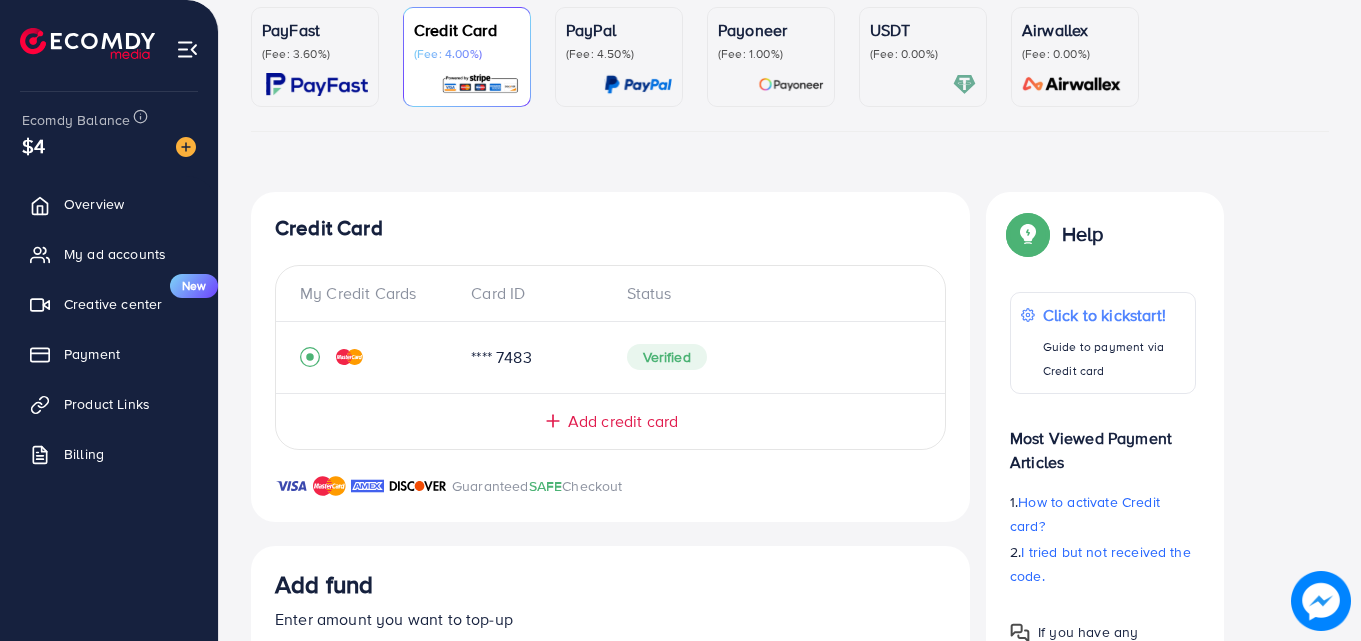 scroll, scrollTop: 280, scrollLeft: 0, axis: vertical 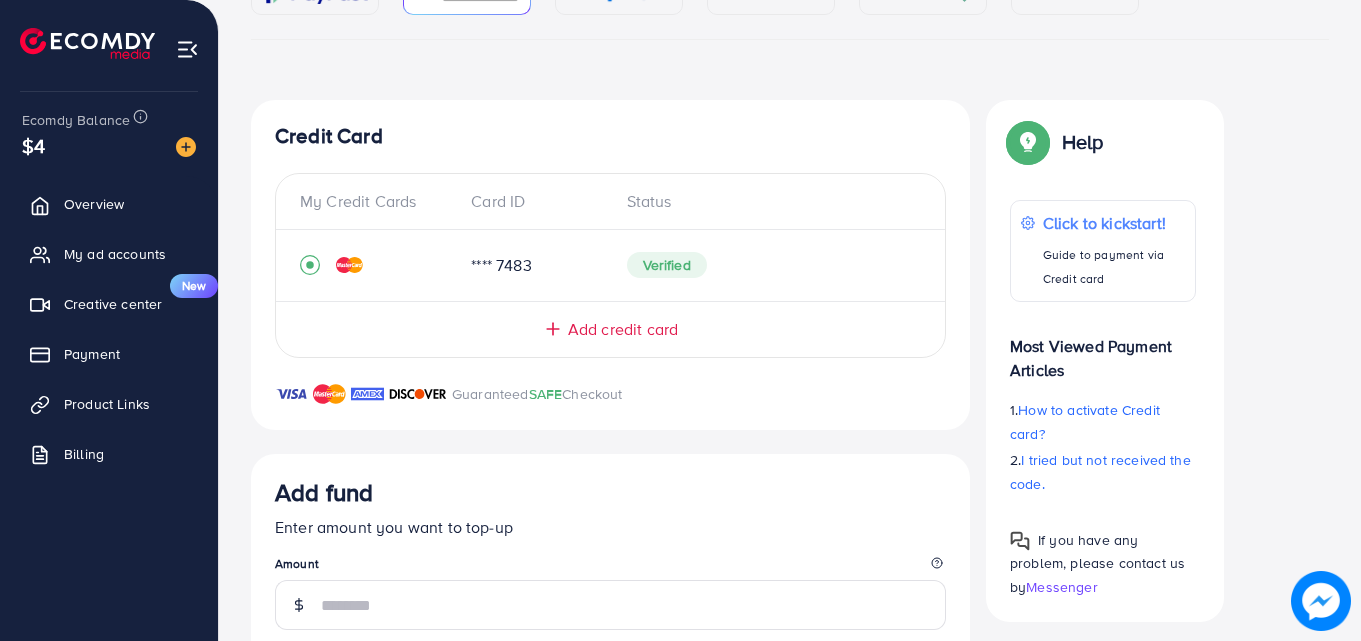 click on "Add credit card" at bounding box center (623, 329) 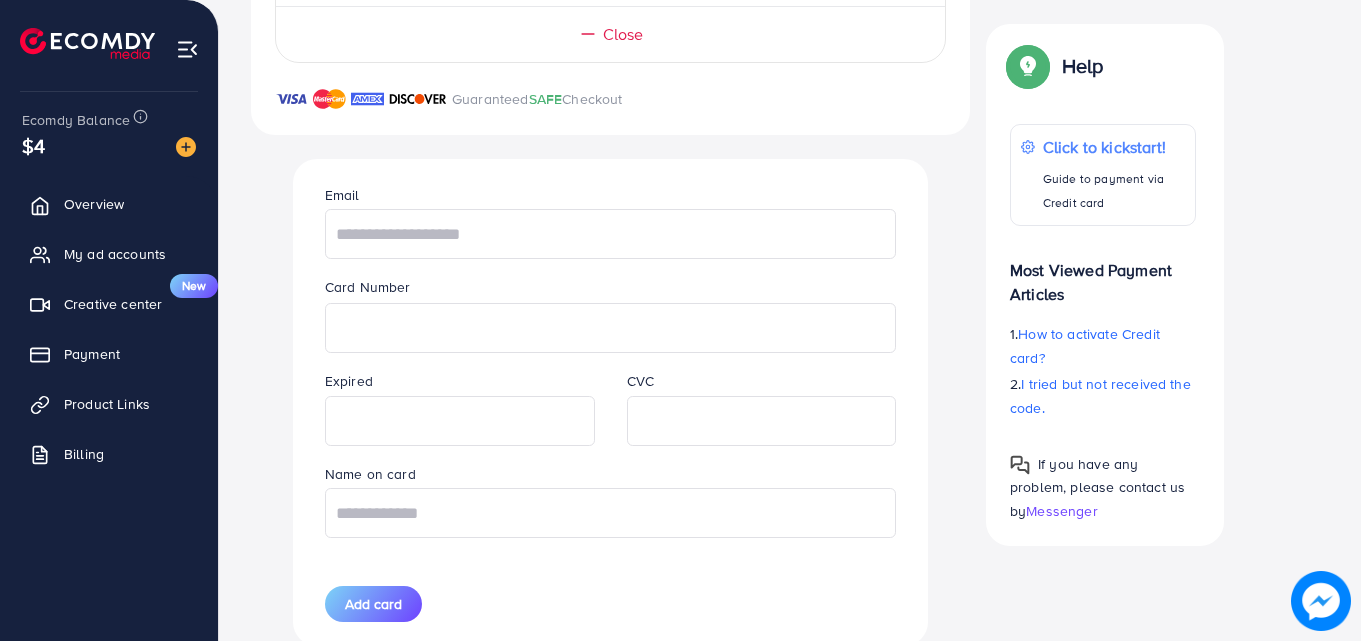 scroll, scrollTop: 587, scrollLeft: 0, axis: vertical 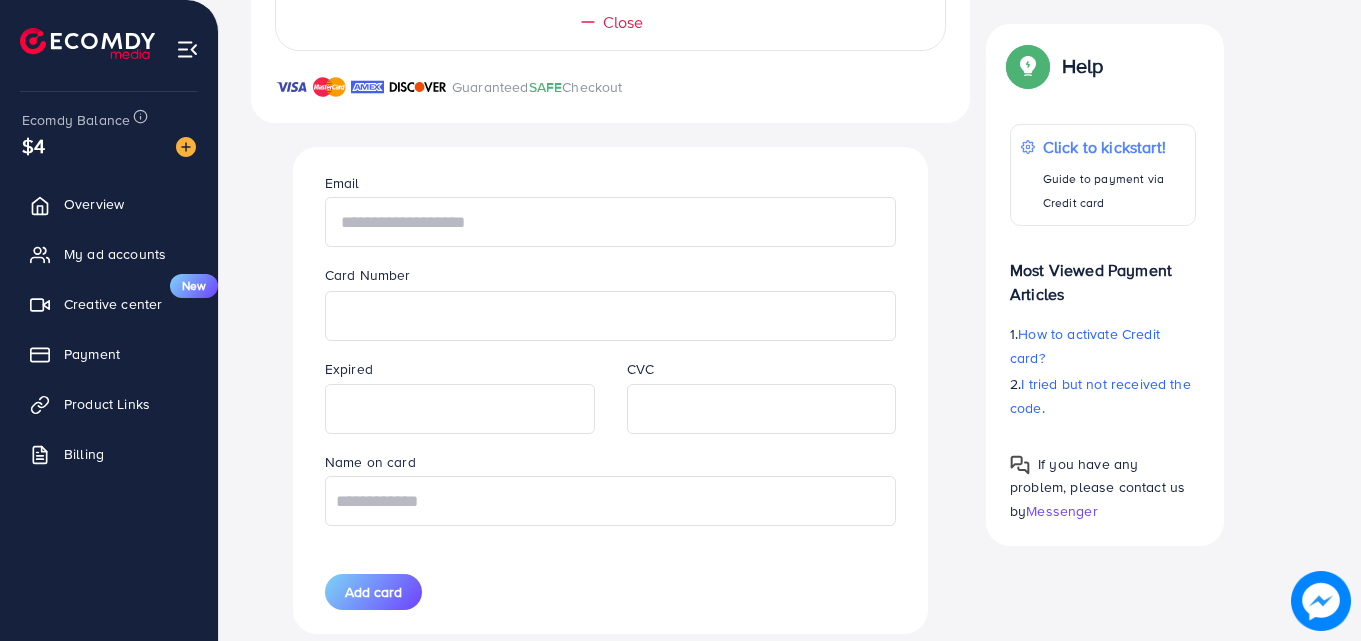 click at bounding box center (610, 222) 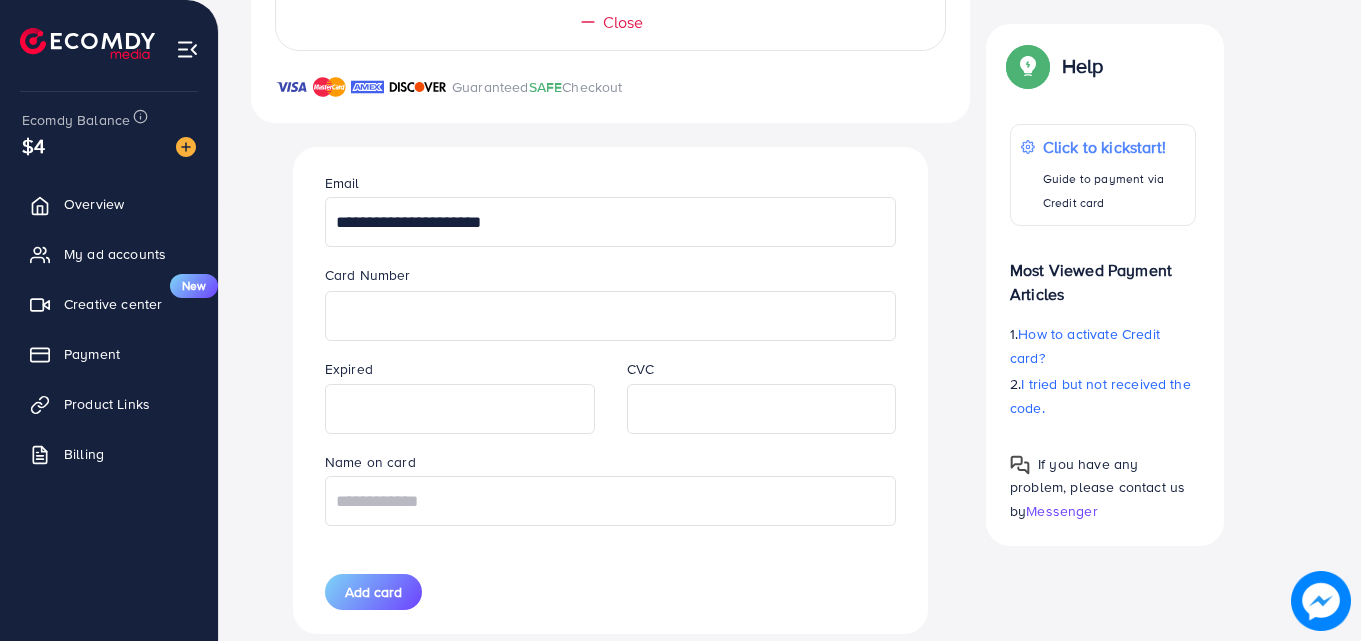 click on "**********" at bounding box center [610, 222] 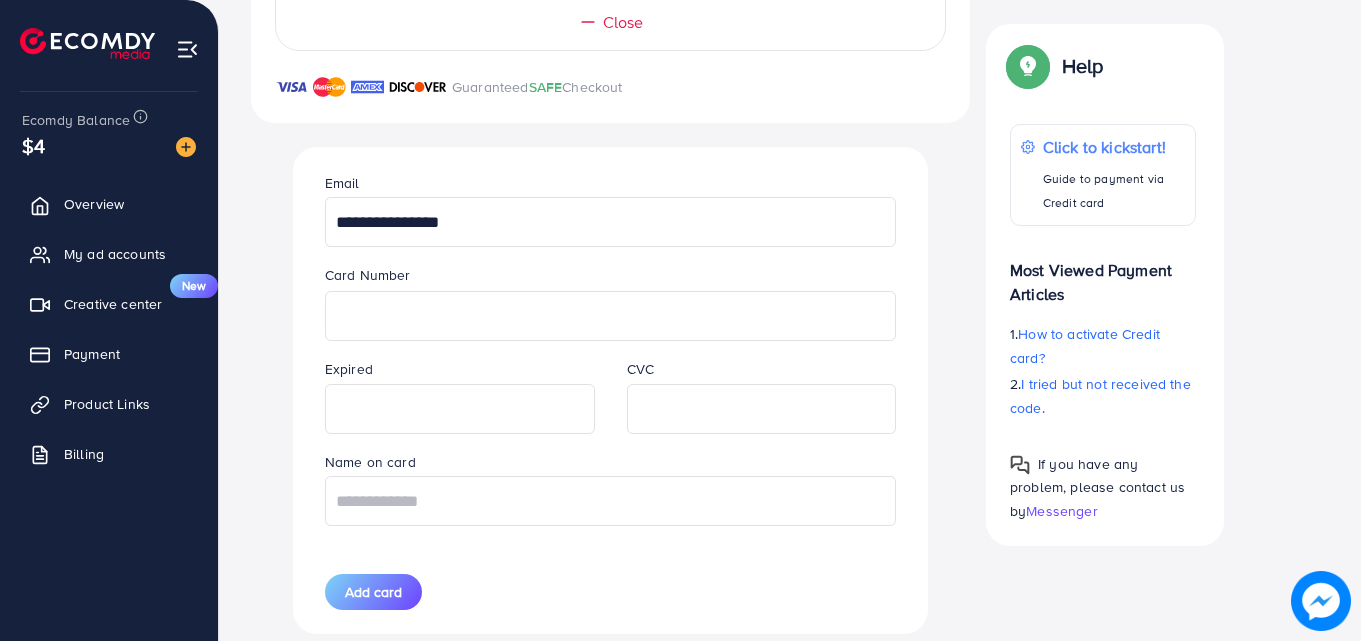 type on "**********" 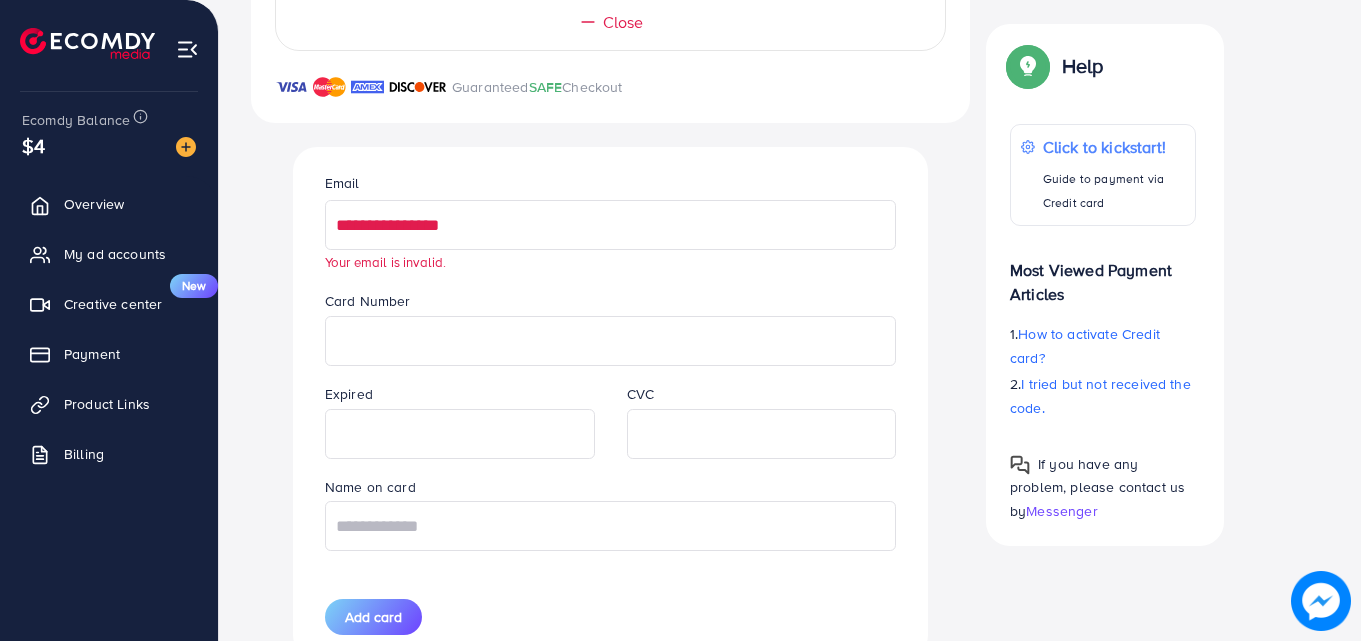 click on "**********" at bounding box center [610, 225] 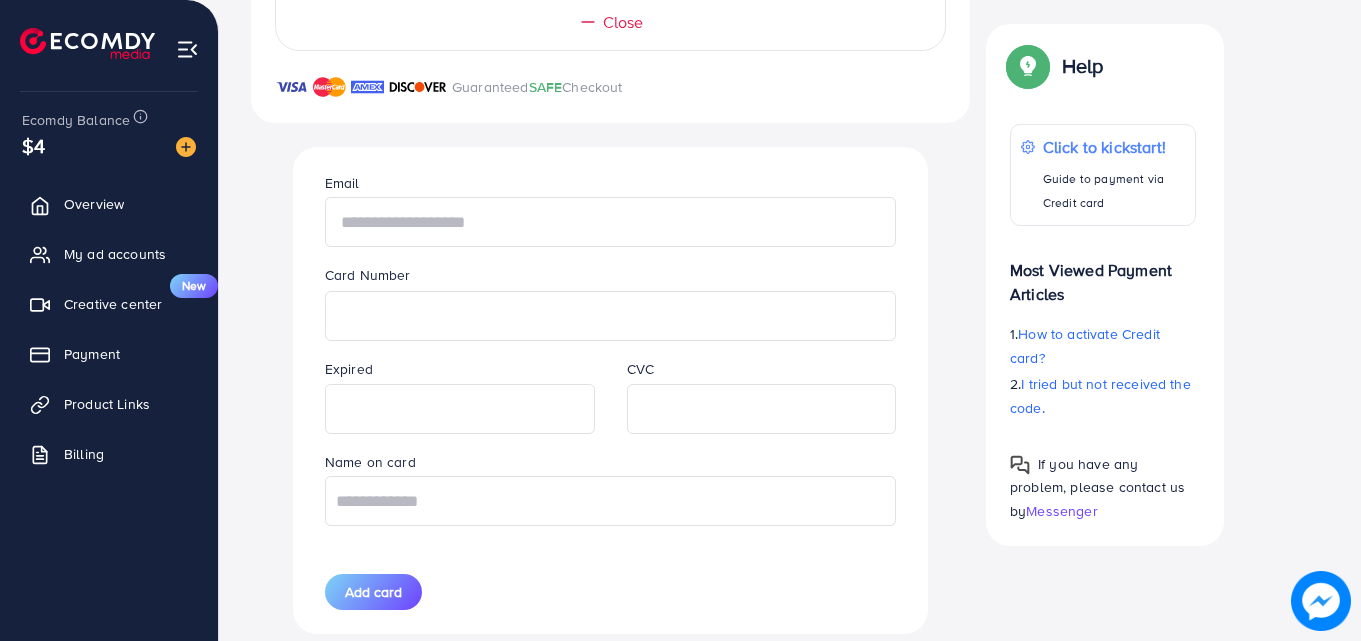 type 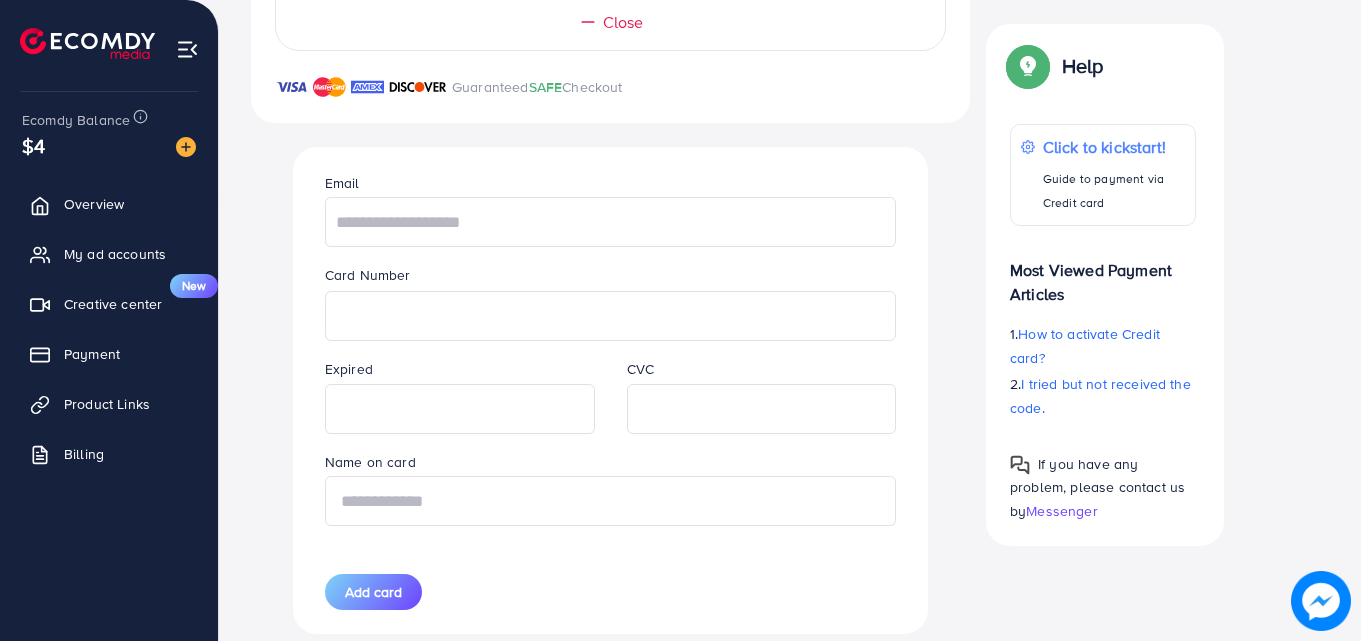 click at bounding box center (610, 501) 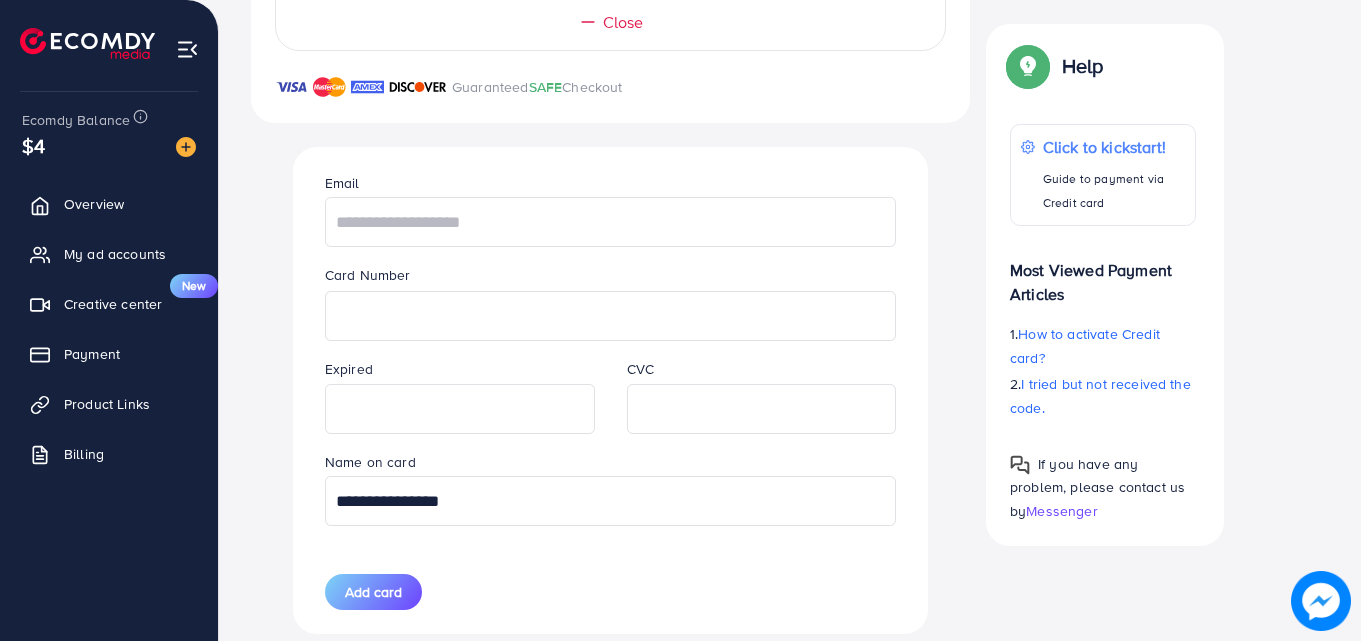 type on "**********" 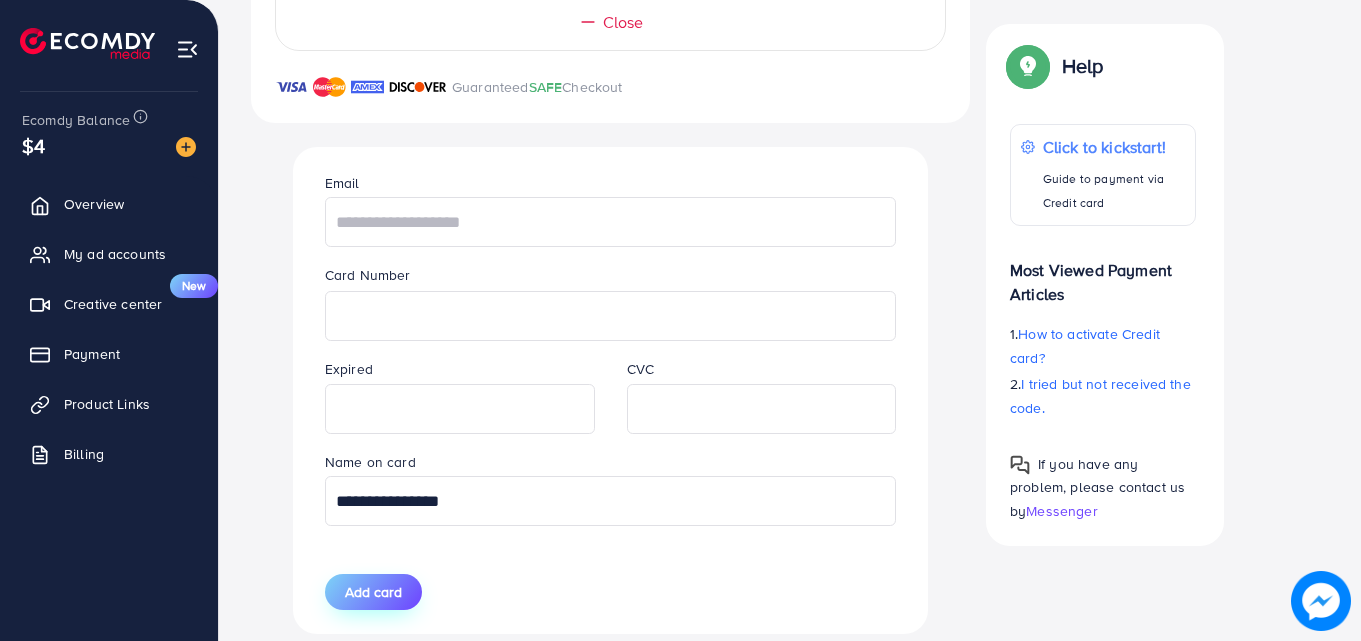 click on "Add card" at bounding box center [373, 592] 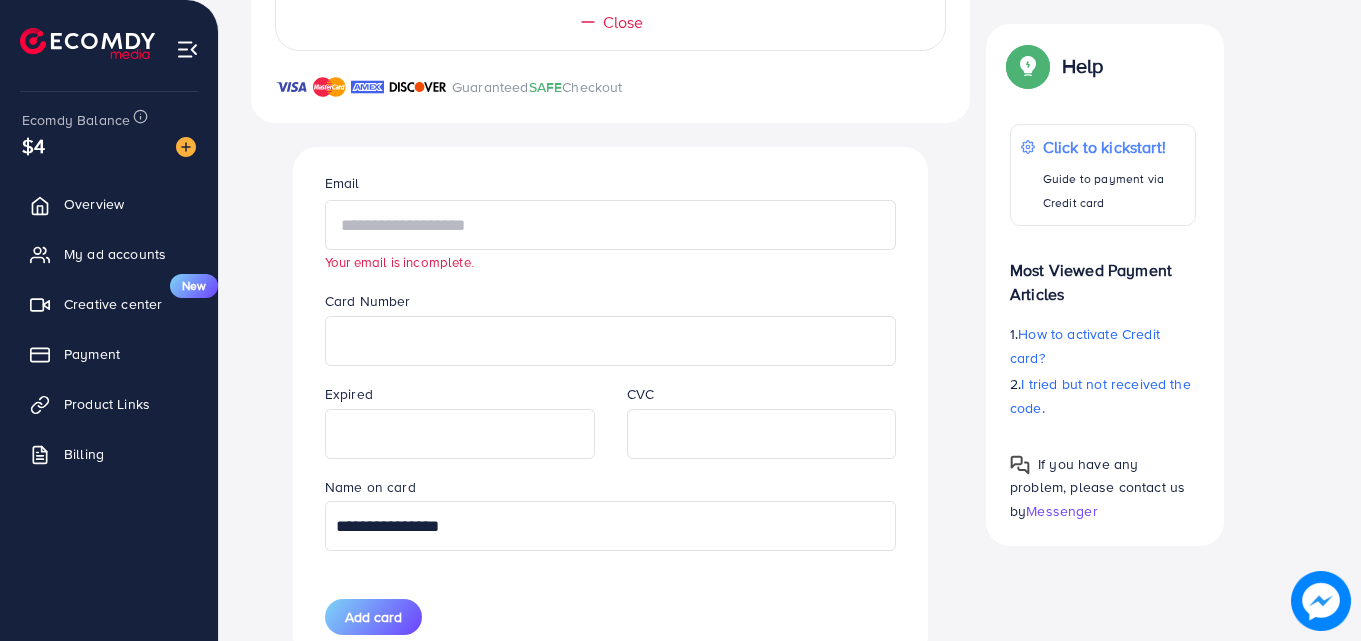 click at bounding box center (610, 225) 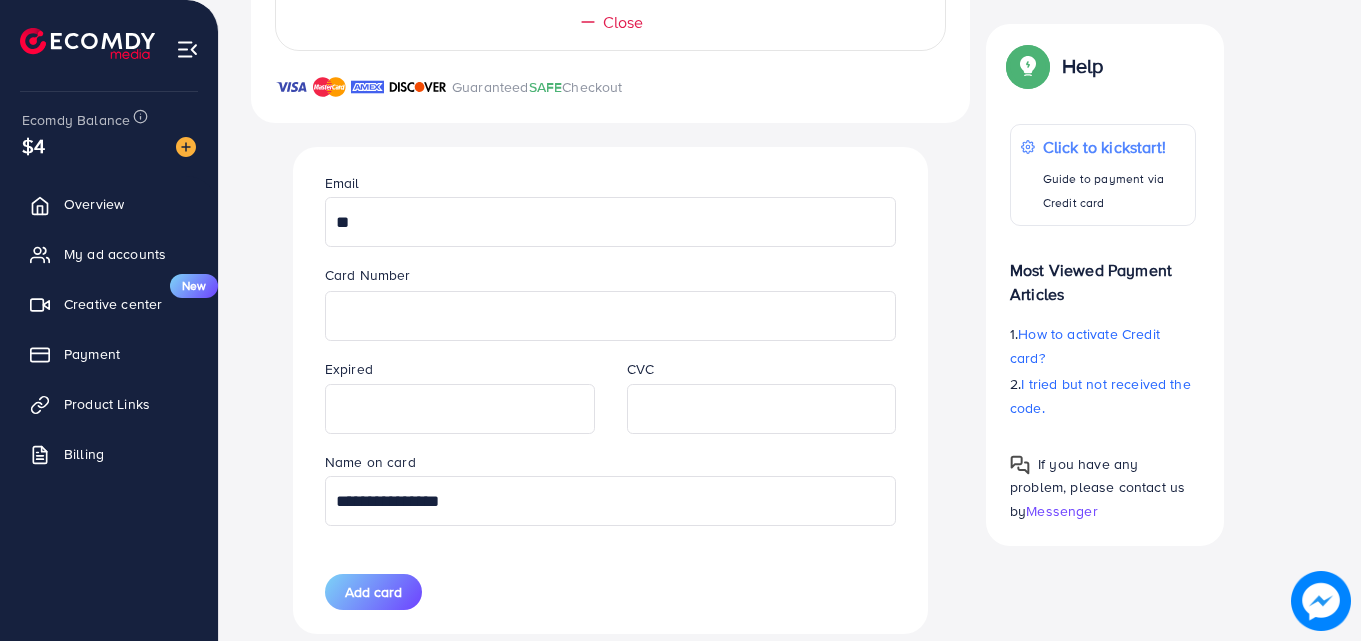 type on "*" 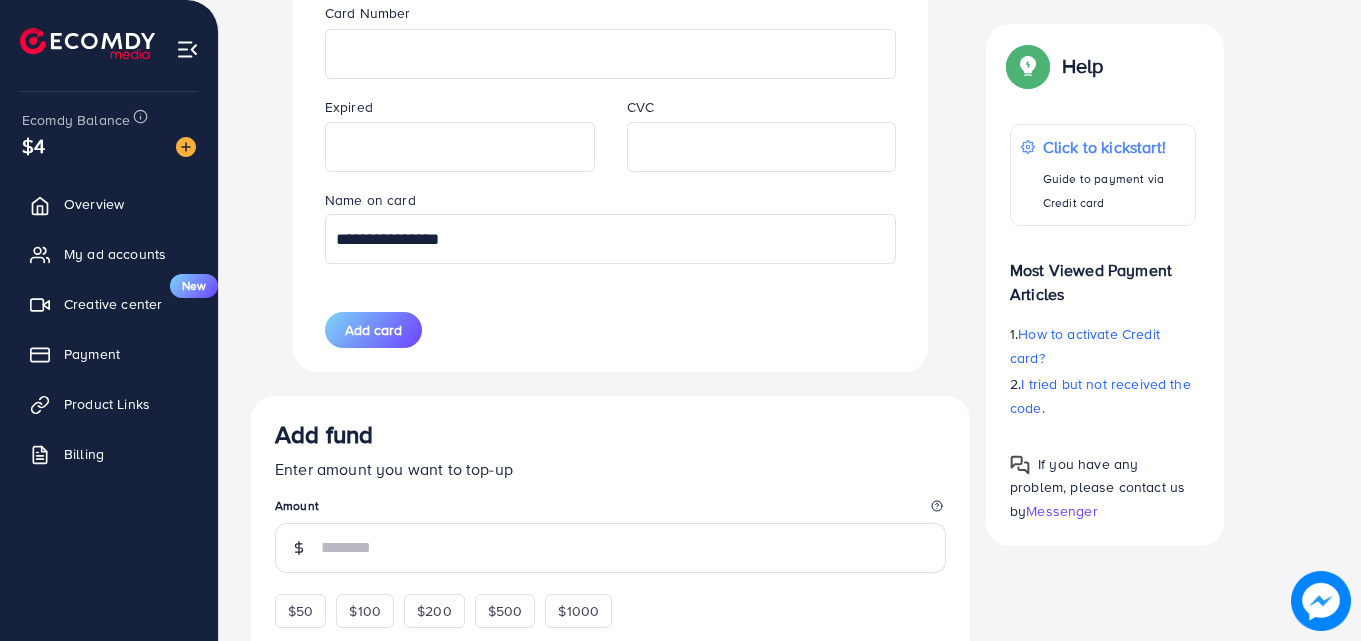 scroll, scrollTop: 873, scrollLeft: 0, axis: vertical 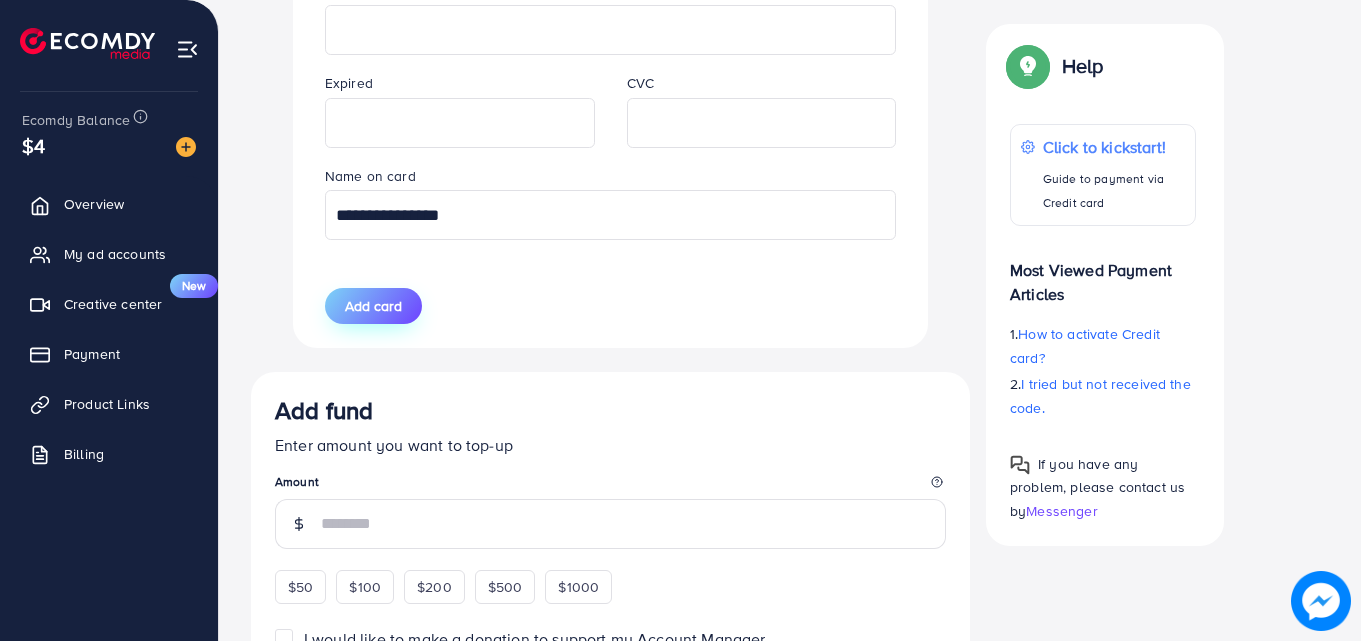 type on "**********" 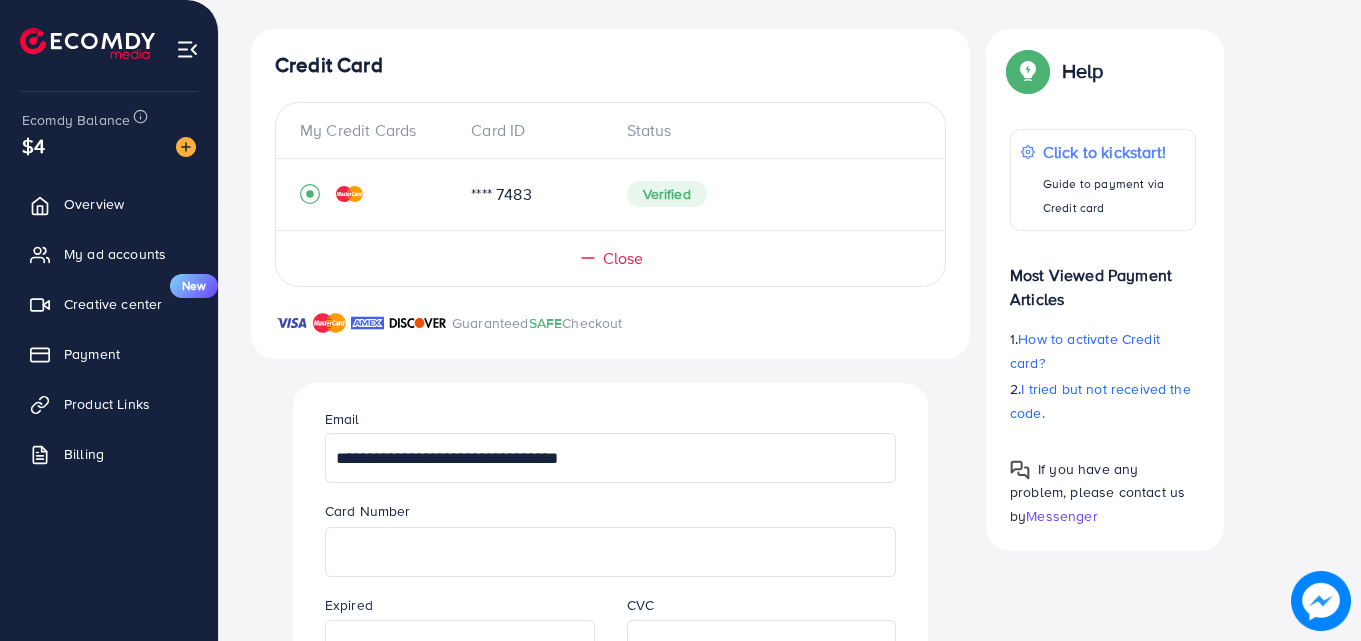 scroll, scrollTop: 267, scrollLeft: 0, axis: vertical 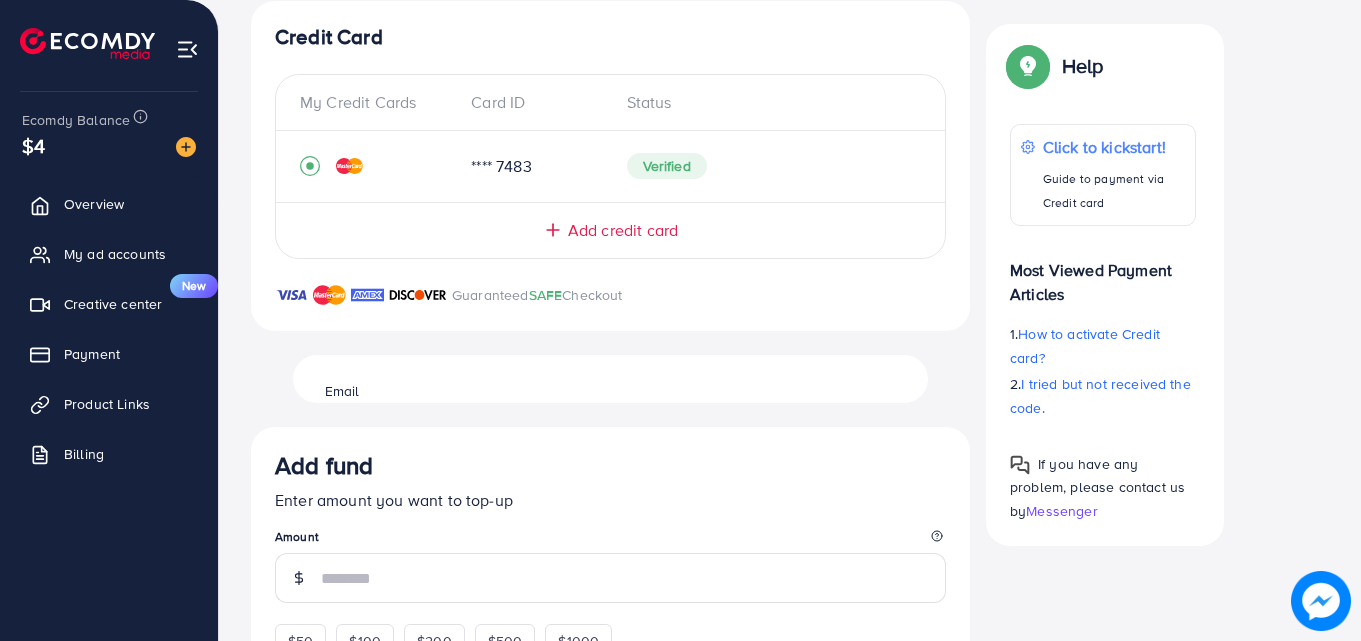type 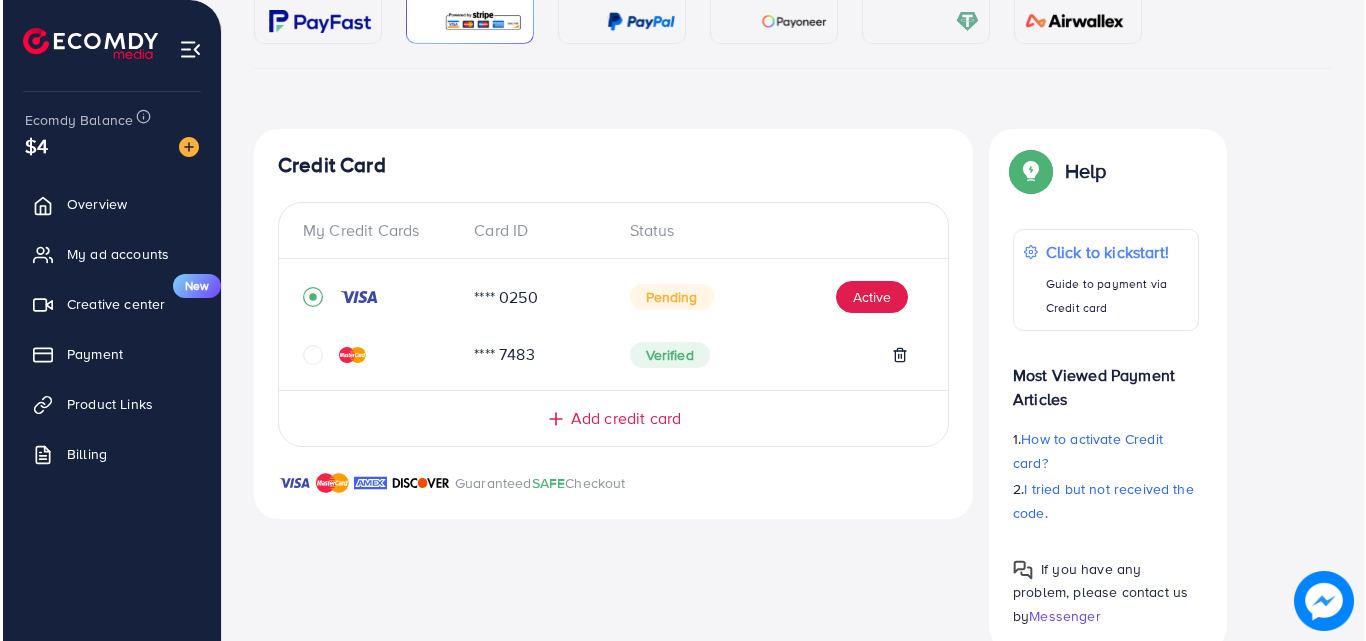 scroll, scrollTop: 243, scrollLeft: 0, axis: vertical 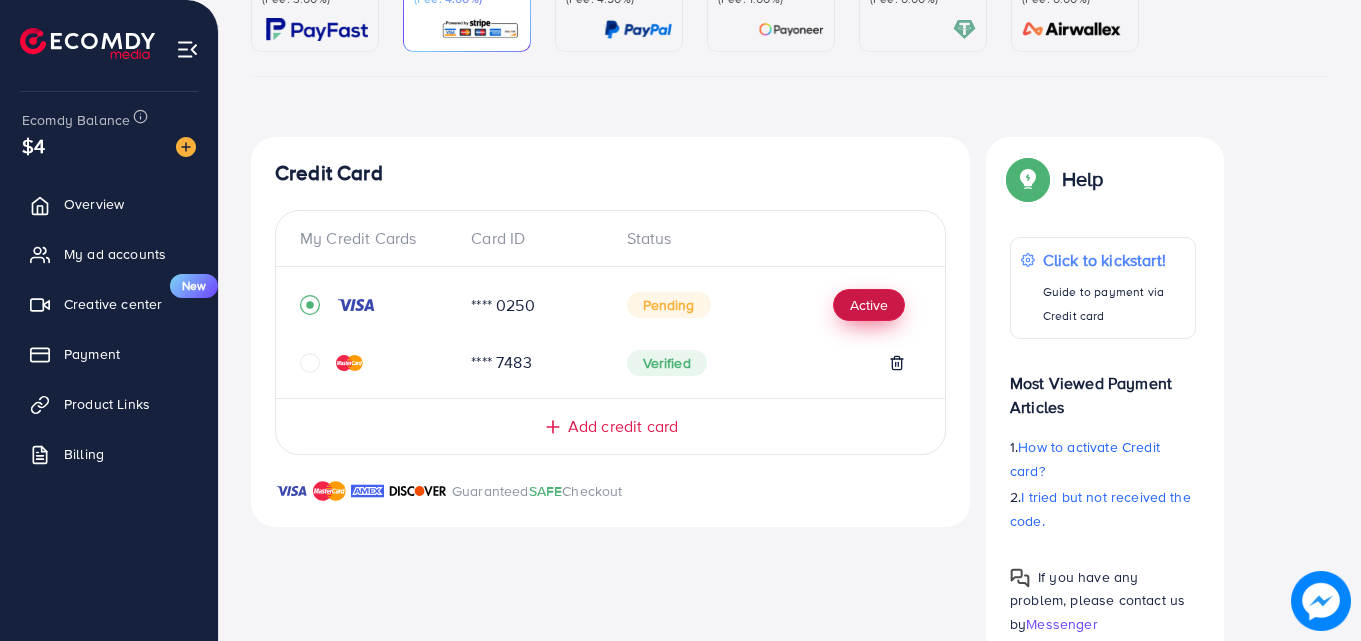 click on "Active" at bounding box center [869, 305] 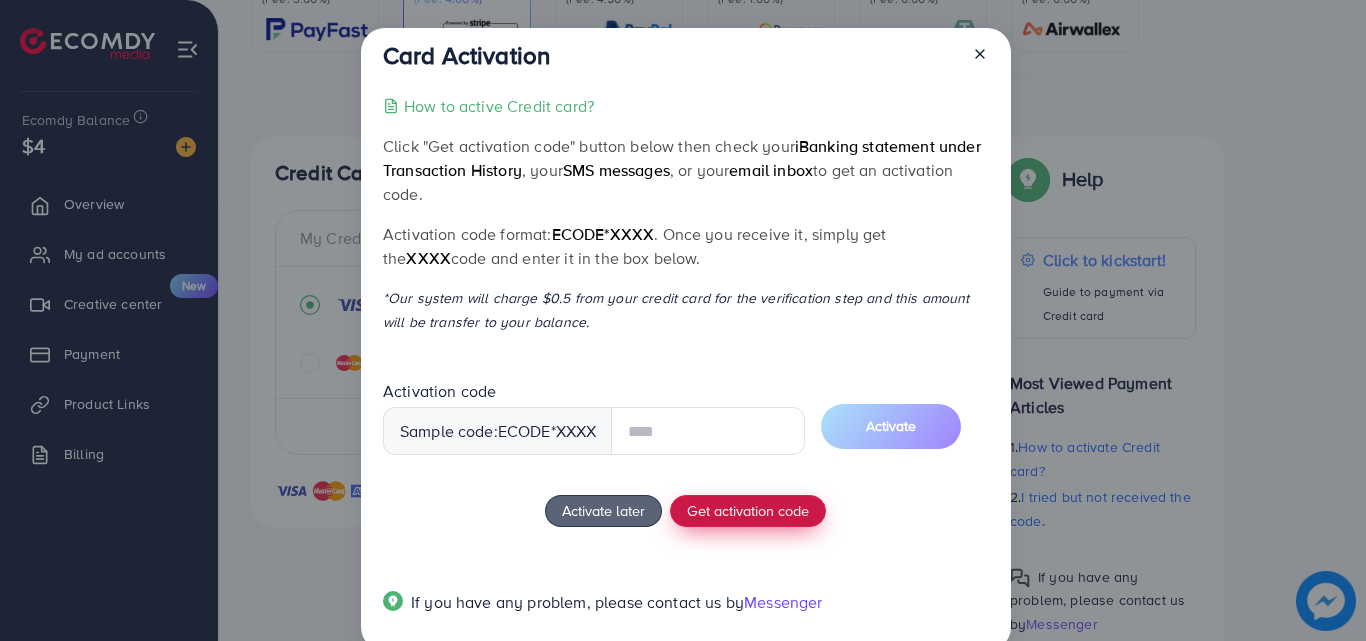 click on "How to active Credit card?   Click "Get activation code" button below then check your  iBanking statement under Transaction History , your  SMS messages , or your  email inbox  to get an activation code.   Activation code format:  ecode*XXXX . Once you receive it, simply get the  XXXX  code and enter it in the box below.   *Our system will charge $0.5 from your credit card for the verification step and this amount will be transfer to your balance.   Activation code   Sample code:  ecode *XXXX   Activate   Activate later   Get activation code   If you have any problem, please contact us by   Messenger" at bounding box center [685, 366] 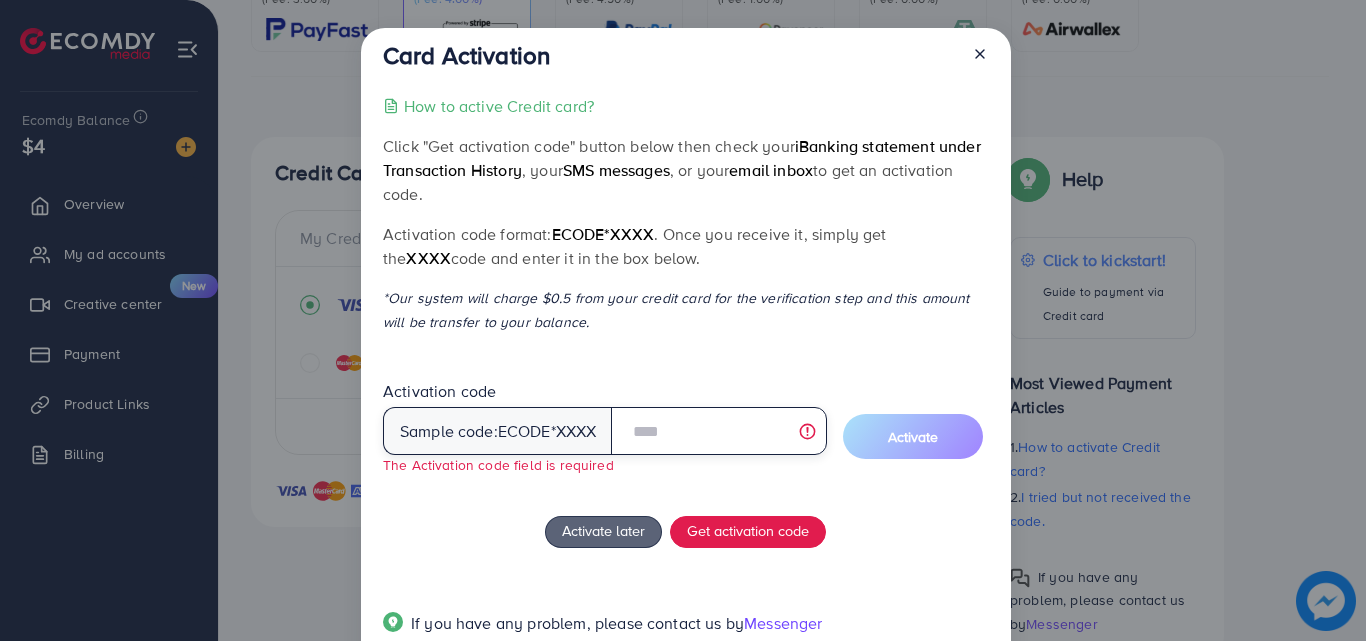 click at bounding box center [718, 431] 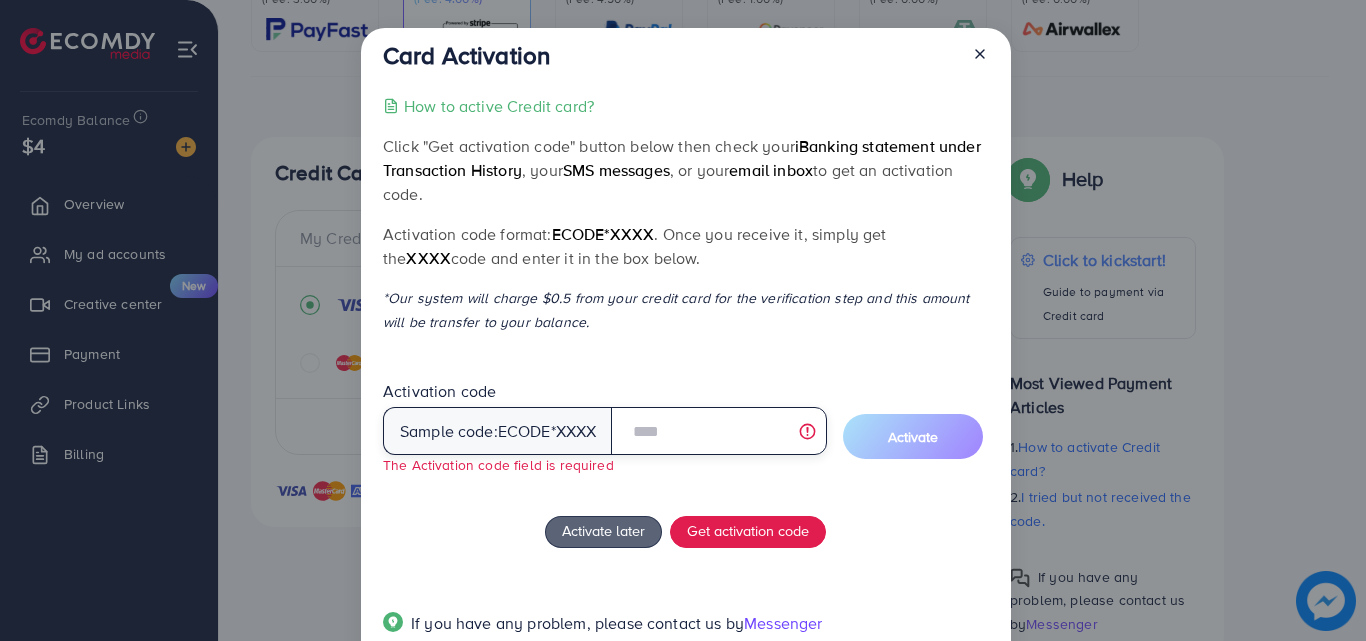 scroll, scrollTop: 59, scrollLeft: 0, axis: vertical 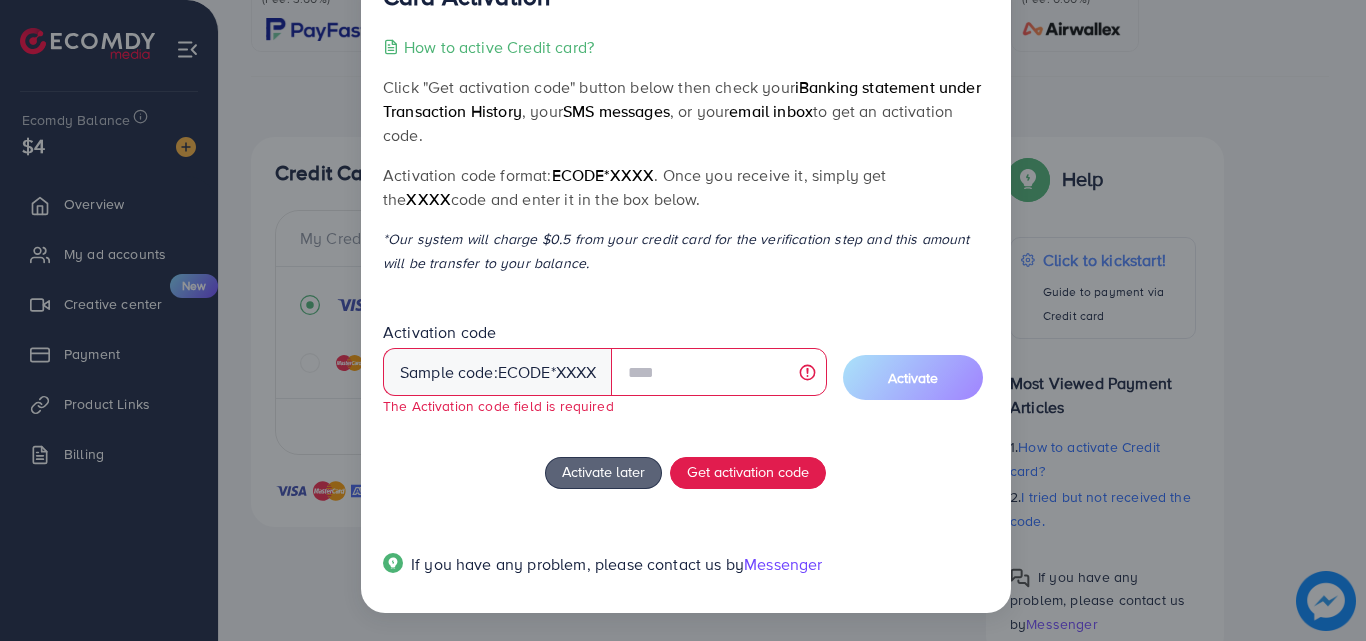 click on "How to active Credit card?   Click "Get activation code" button below then check your  iBanking statement under Transaction History , your  SMS messages , or your  email inbox  to get an activation code.   Activation code format:  ecode*XXXX . Once you receive it, simply get the  XXXX  code and enter it in the box below.   *Our system will charge $0.5 from your credit card for the verification step and this amount will be transfer to your balance.   Activation code   Sample code:  ecode *XXXX  The Activation code field is required  Activate   Activate later   Get activation code   If you have any problem, please contact us by   Messenger" at bounding box center (685, 317) 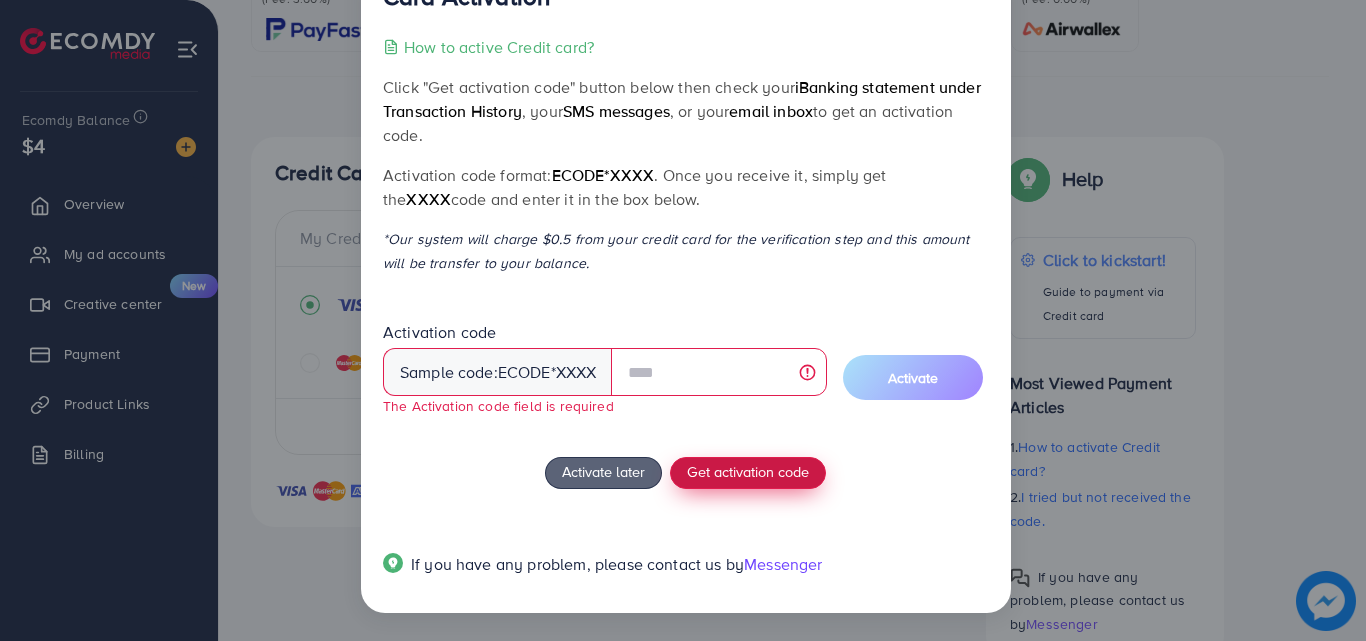 click on "Get activation code" at bounding box center (748, 471) 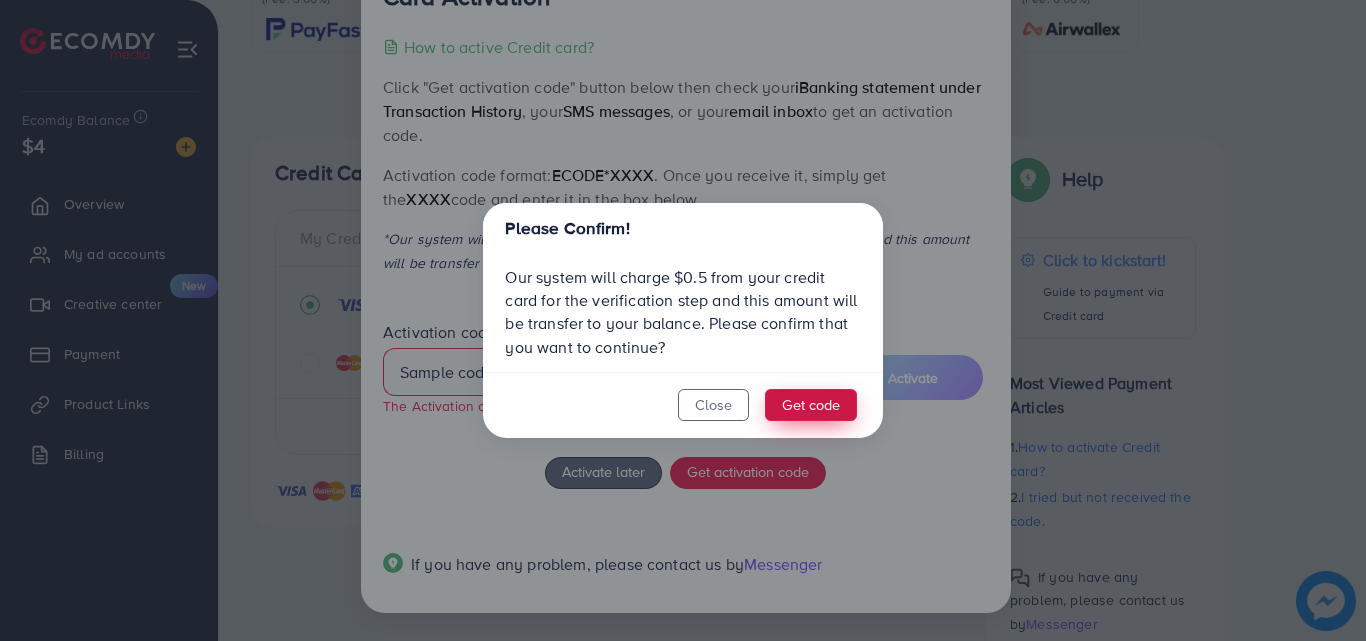 click on "Get code" at bounding box center [811, 405] 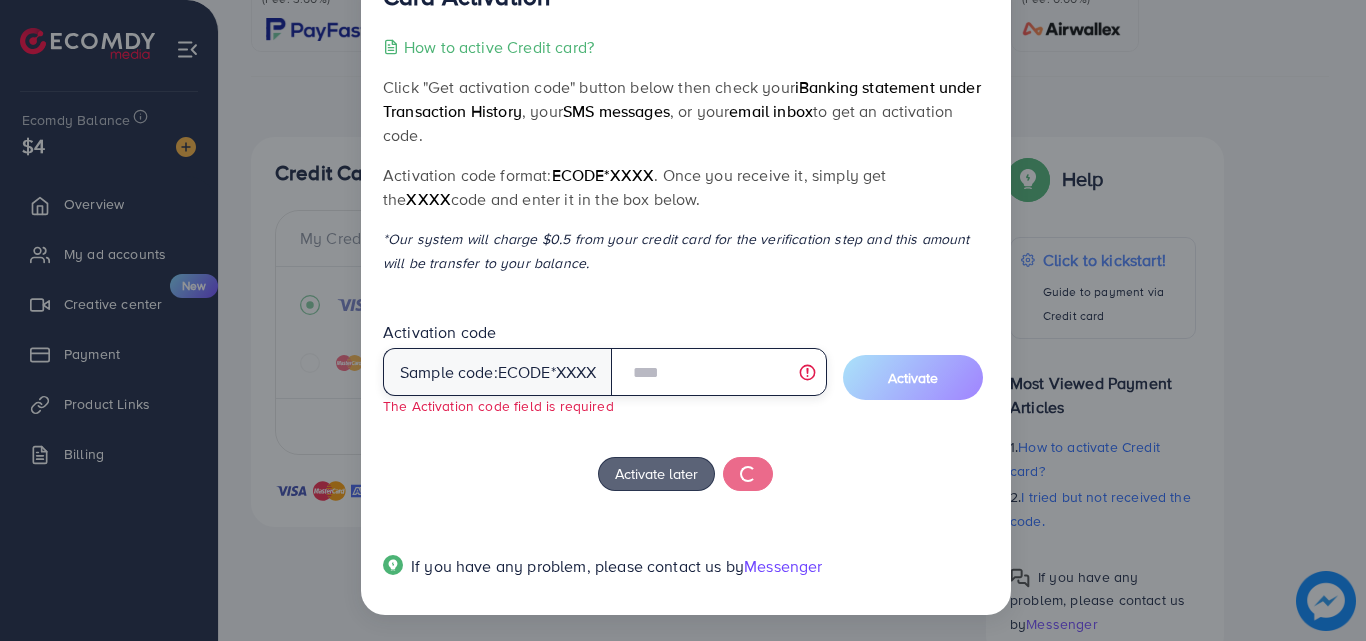 click at bounding box center (718, 372) 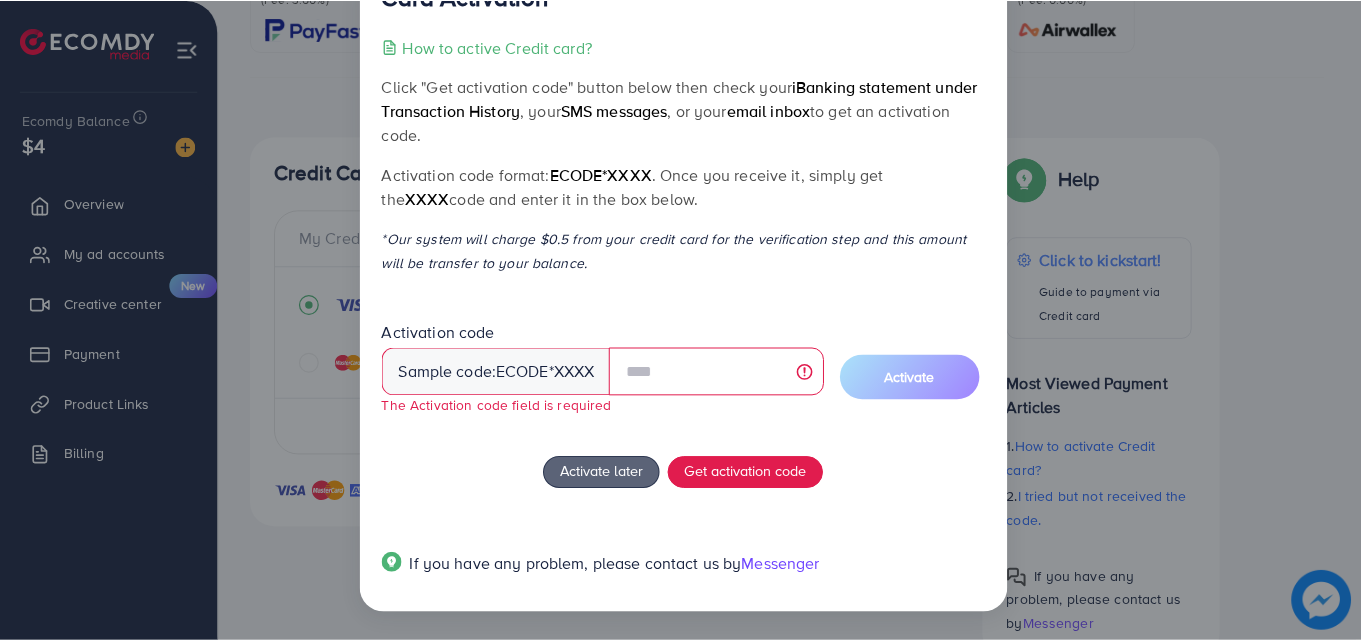 scroll, scrollTop: 0, scrollLeft: 0, axis: both 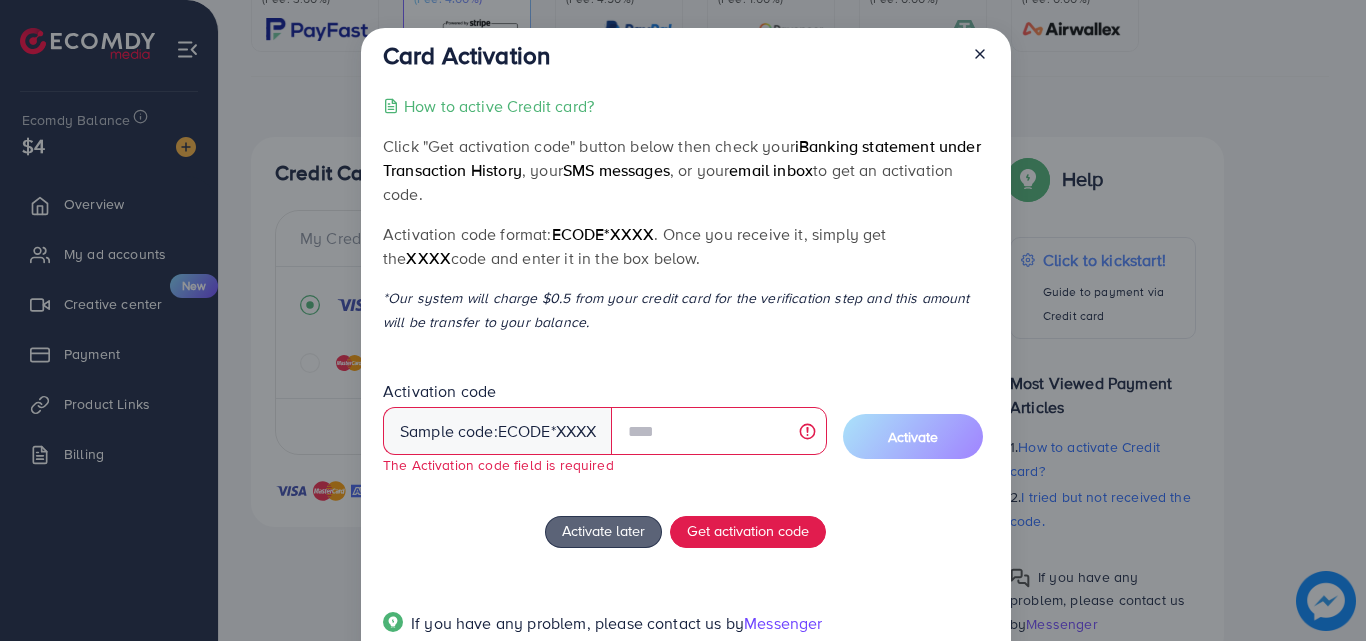 click 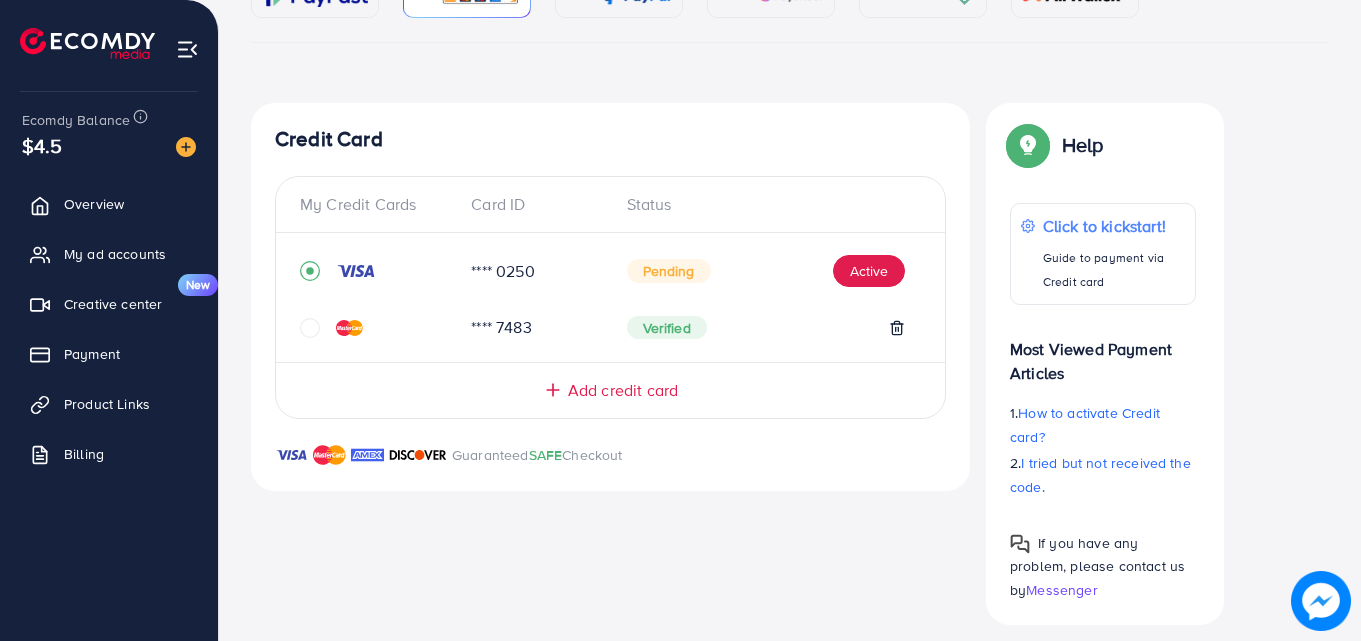 scroll, scrollTop: 280, scrollLeft: 0, axis: vertical 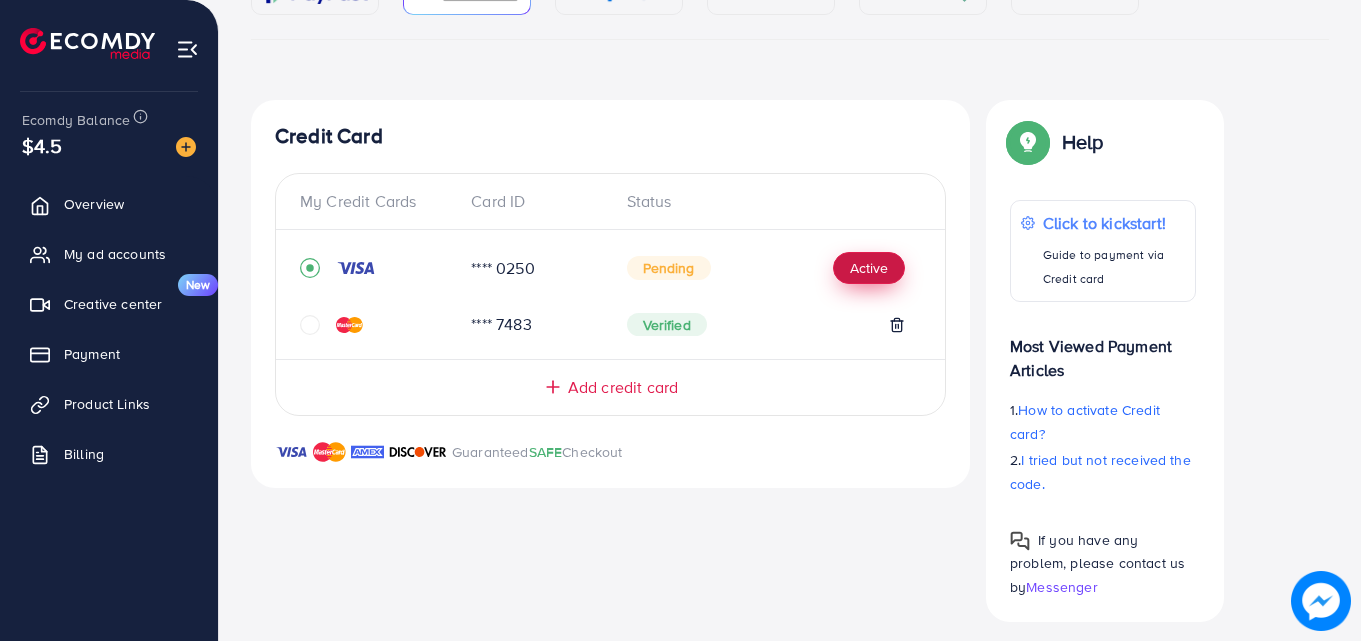 click on "Active" at bounding box center [869, 268] 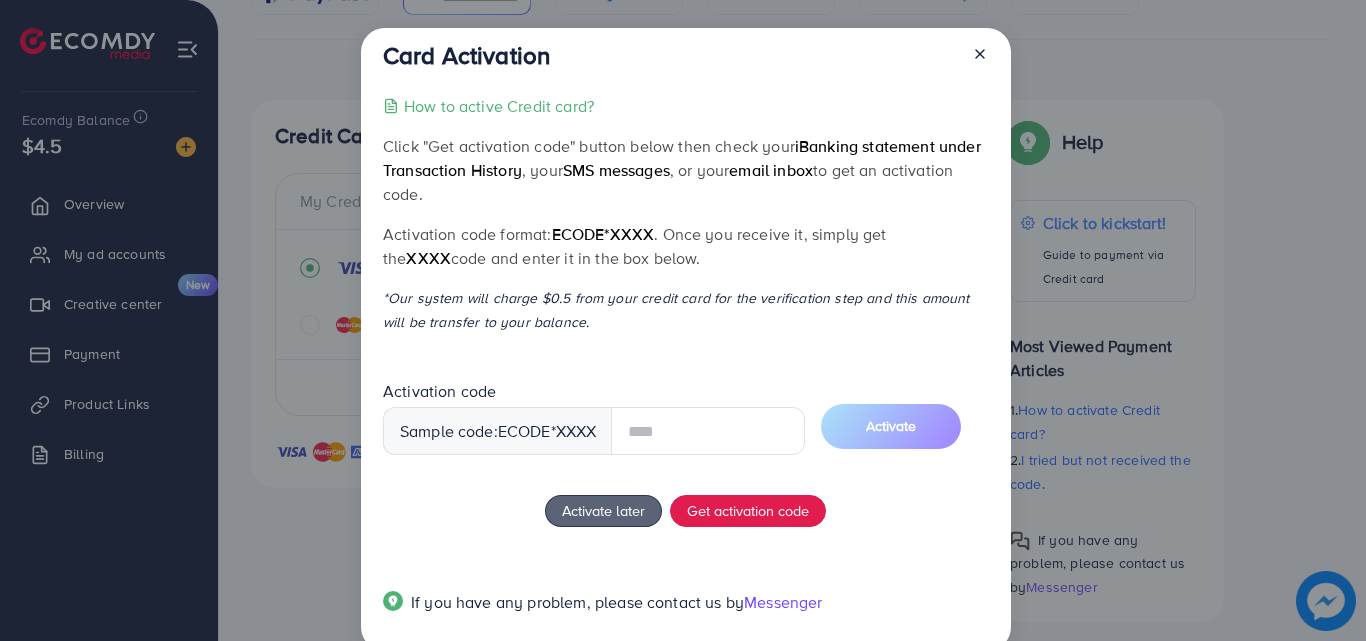 click at bounding box center (708, 431) 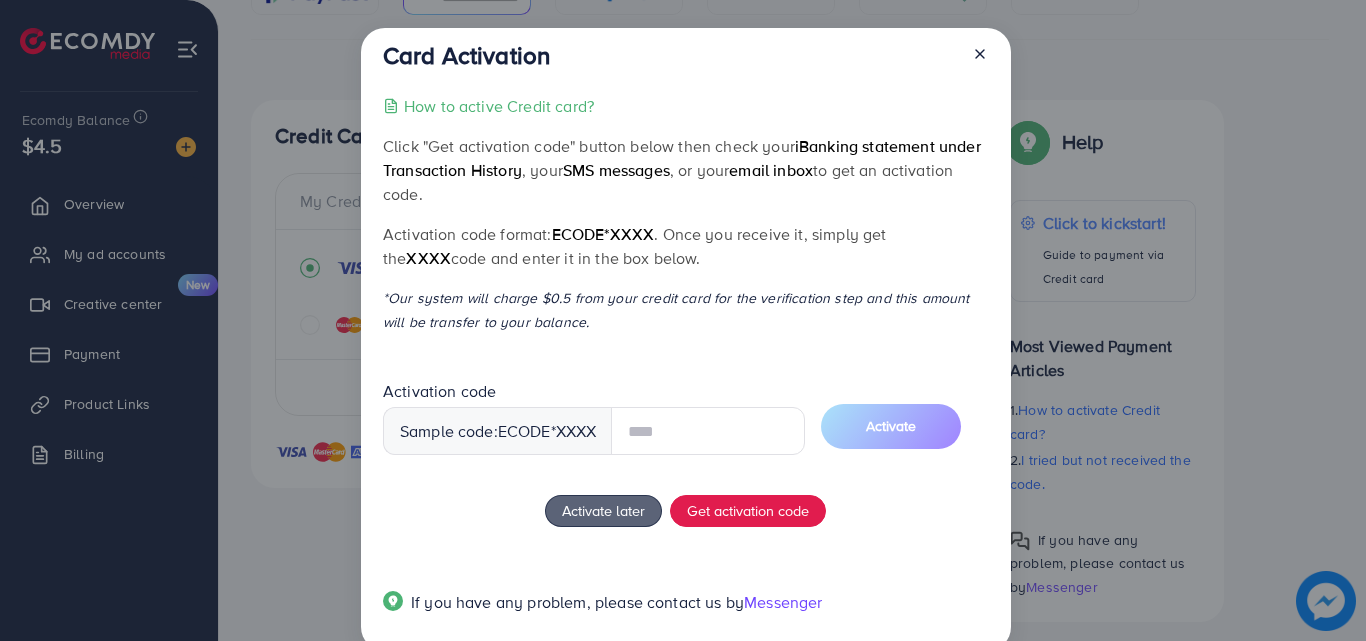 click 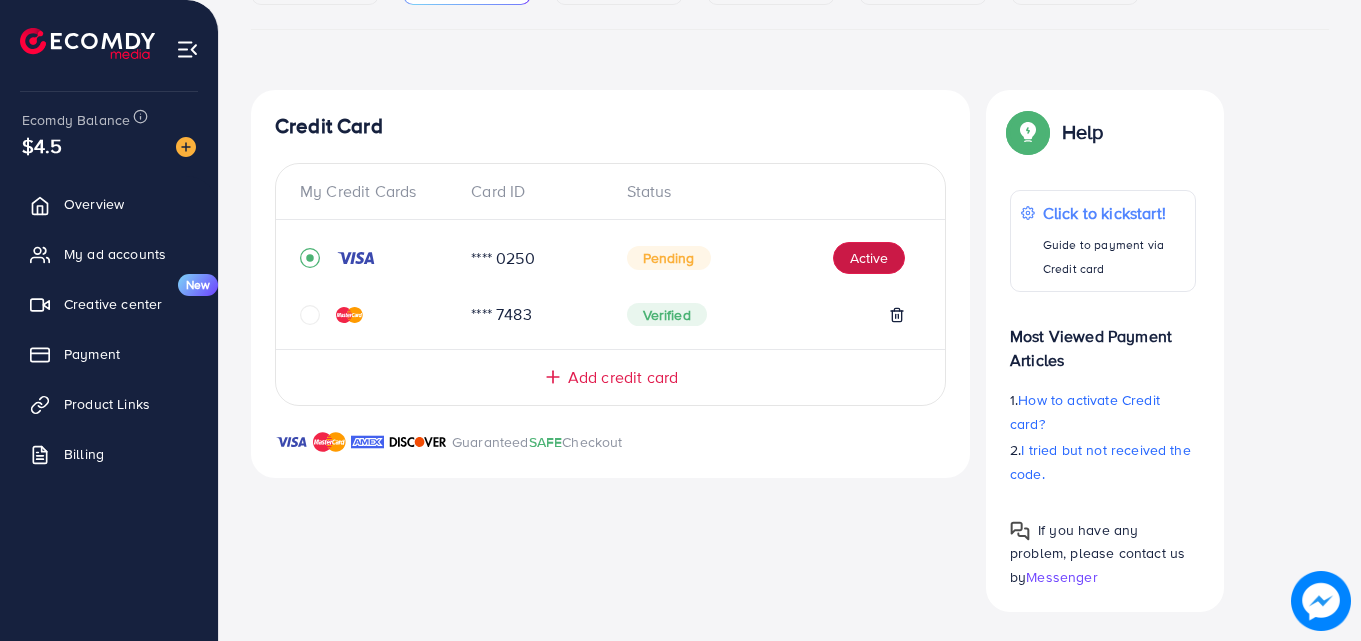 scroll, scrollTop: 293, scrollLeft: 0, axis: vertical 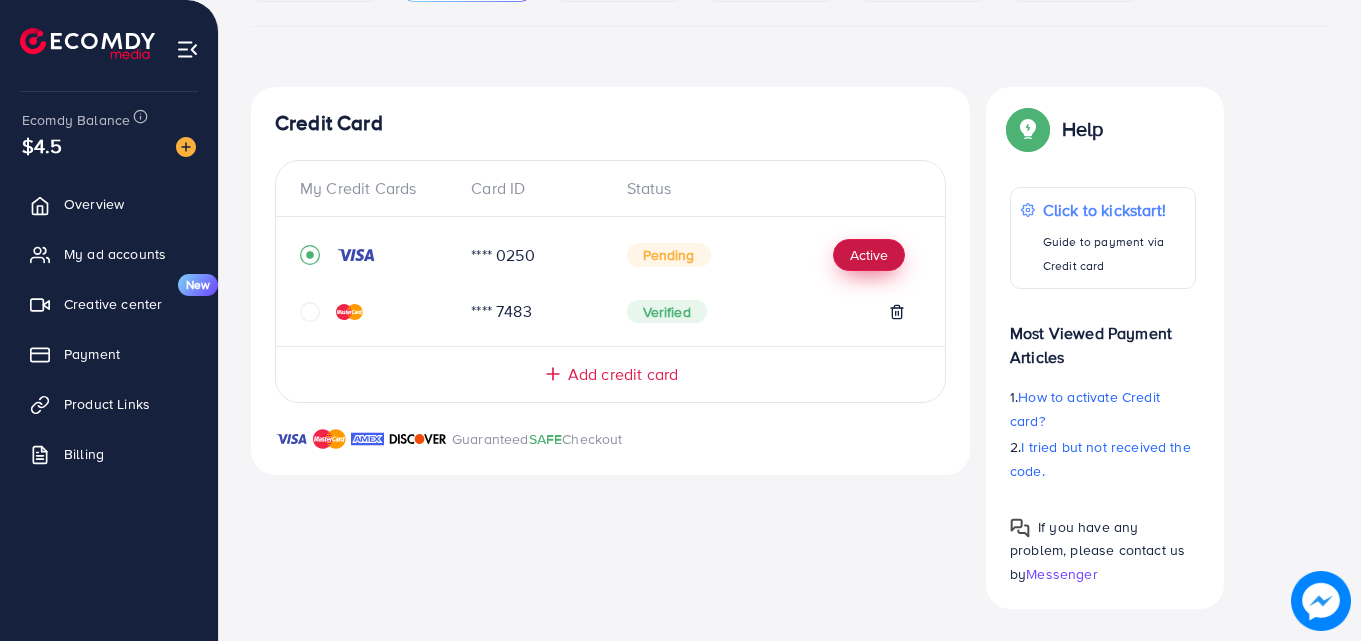 click on "Active" at bounding box center (869, 255) 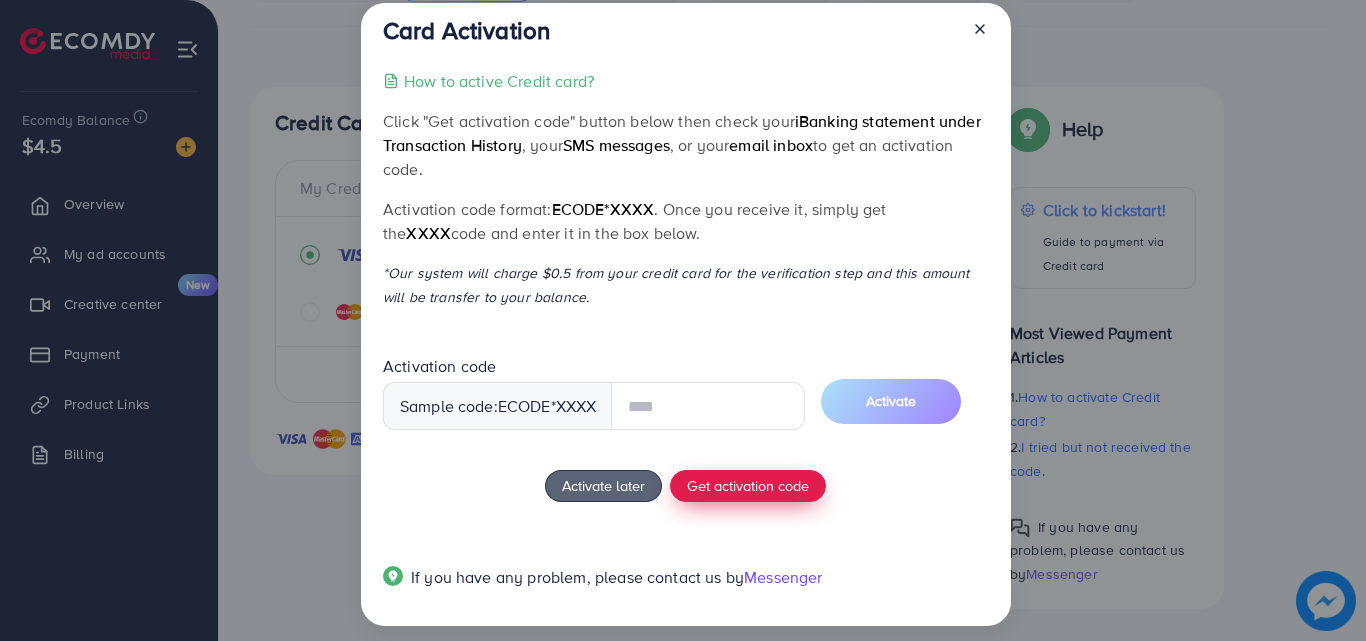 scroll, scrollTop: 38, scrollLeft: 0, axis: vertical 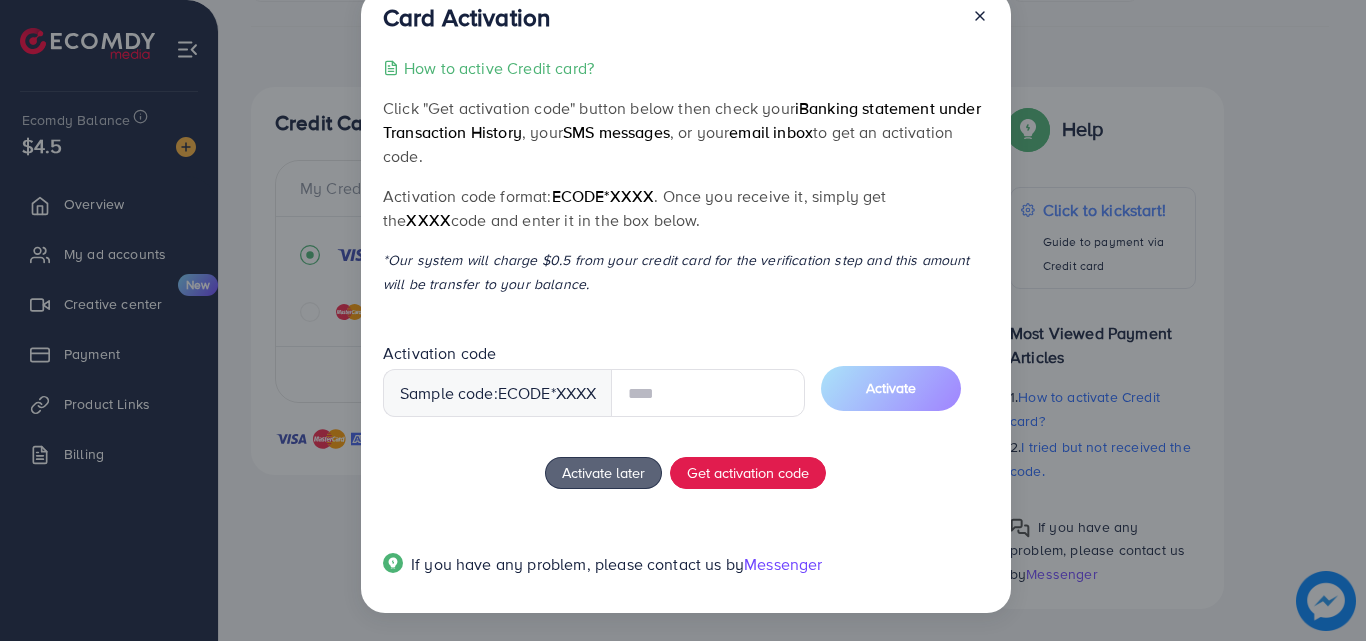 type on "*" 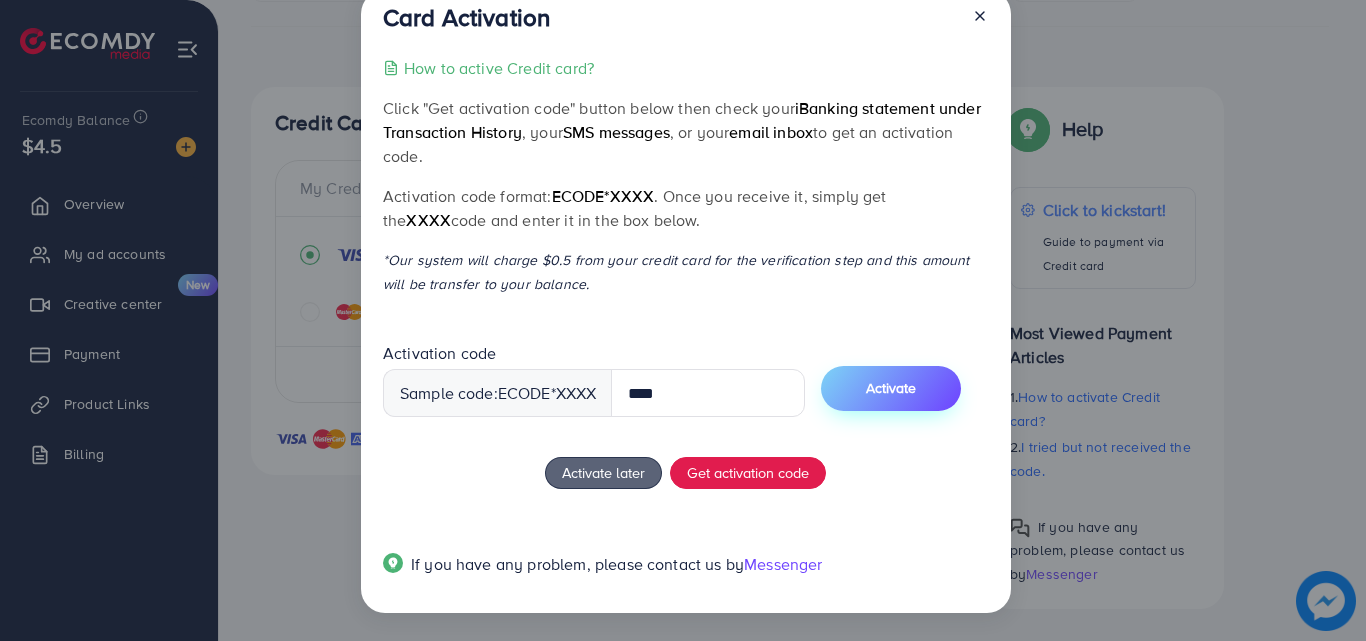 type on "****" 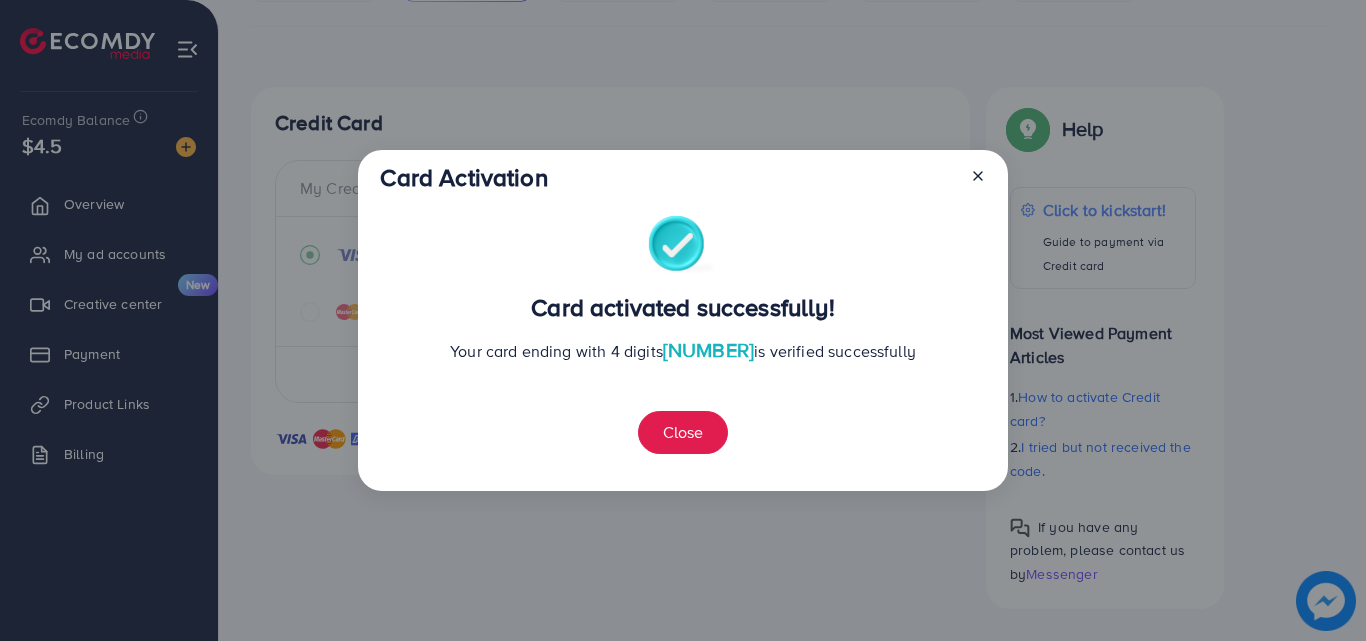 scroll, scrollTop: 0, scrollLeft: 0, axis: both 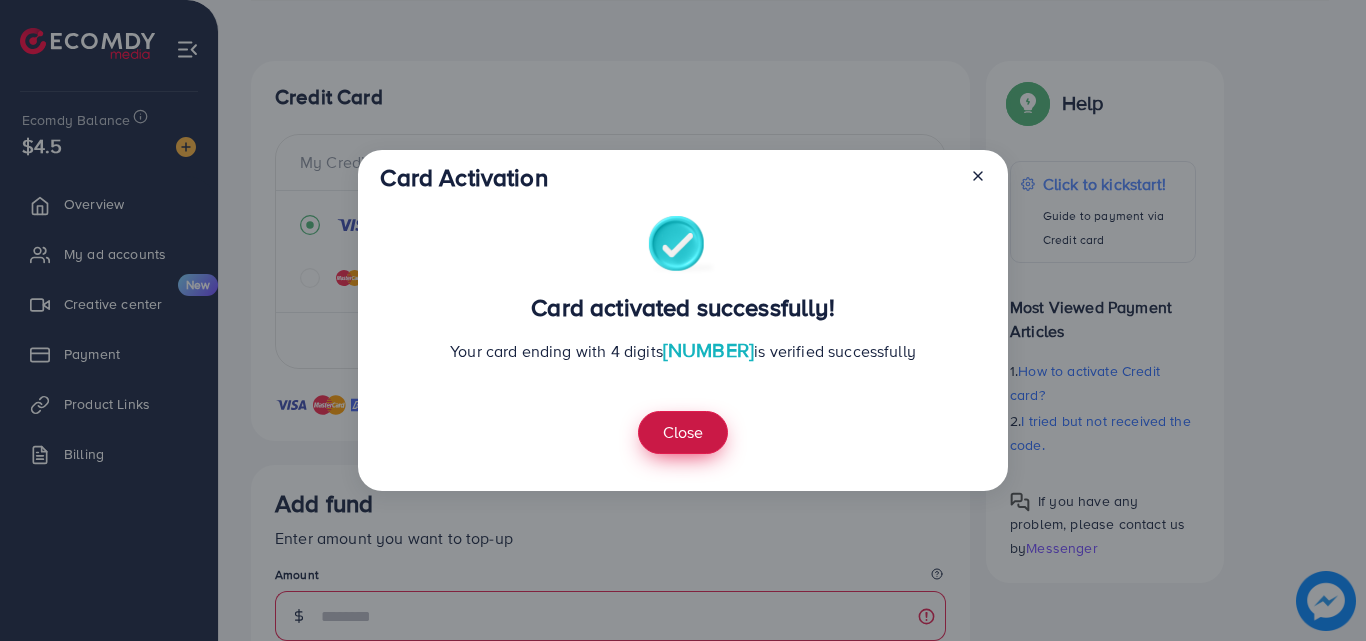 click on "Close" at bounding box center [683, 432] 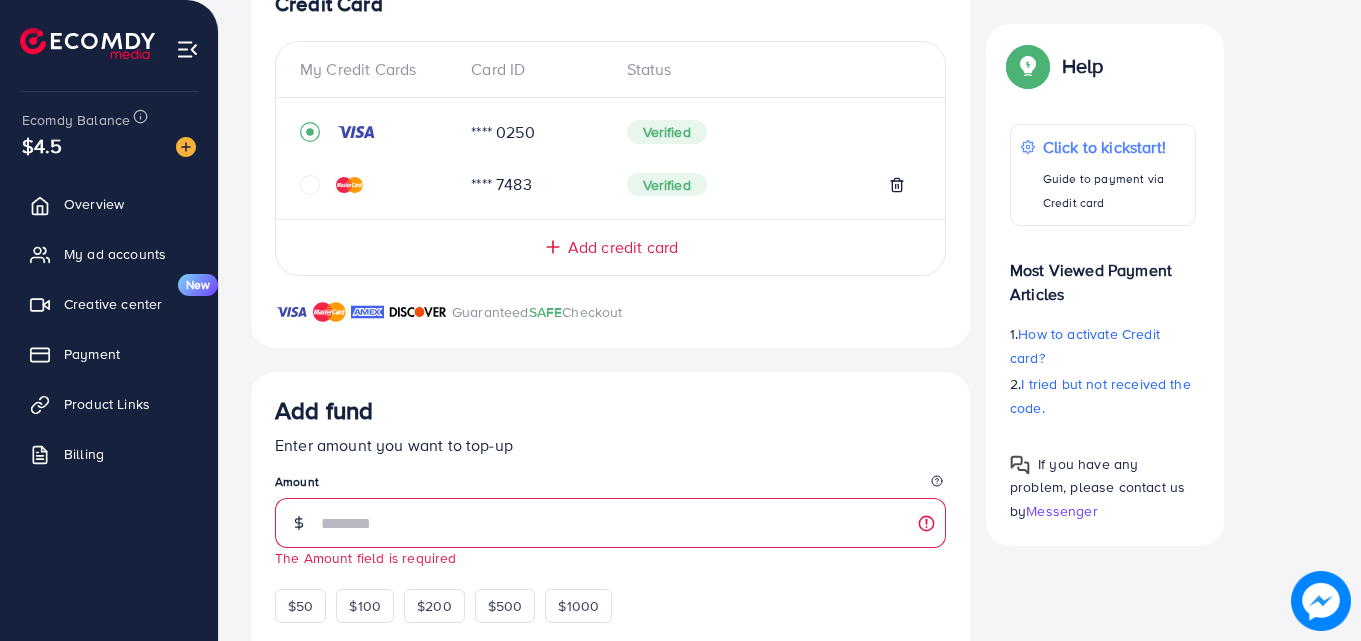 scroll, scrollTop: 419, scrollLeft: 0, axis: vertical 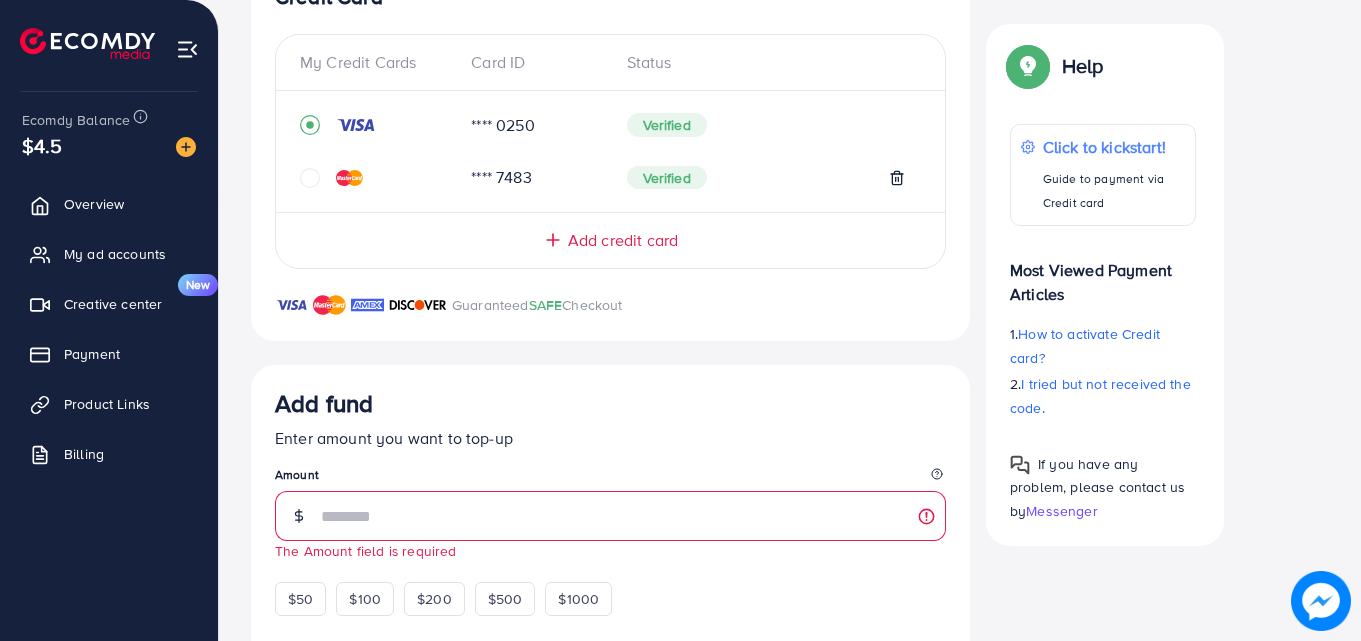 click 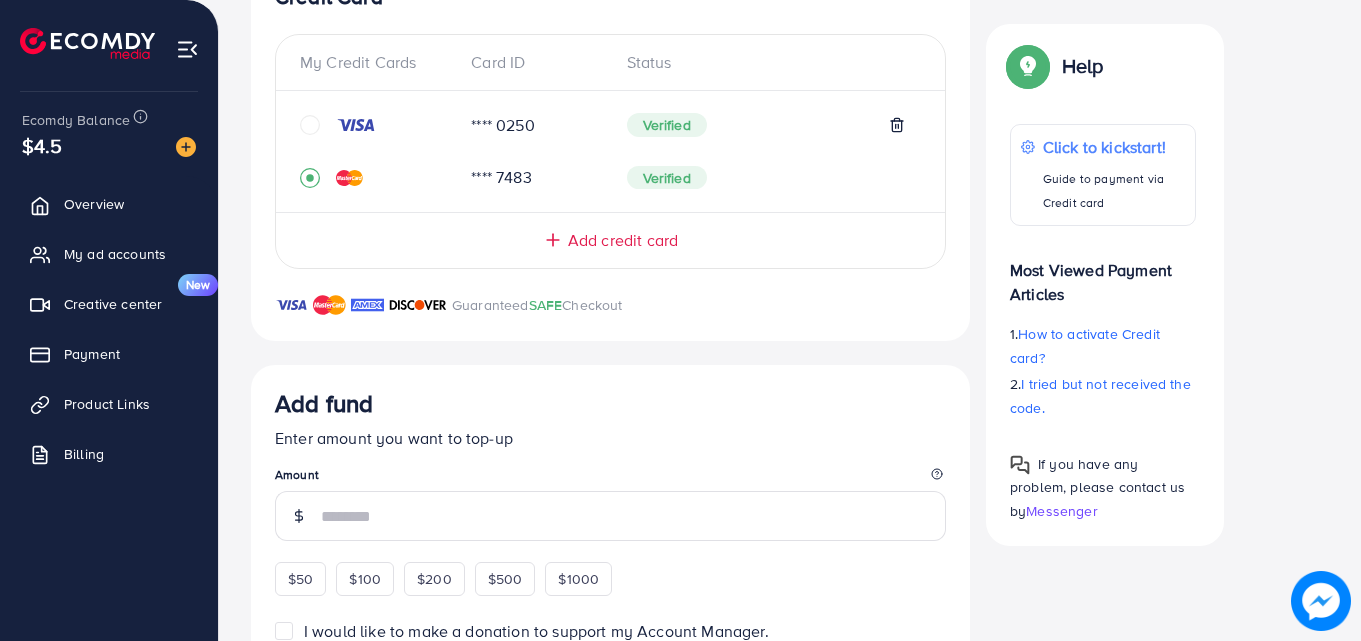click 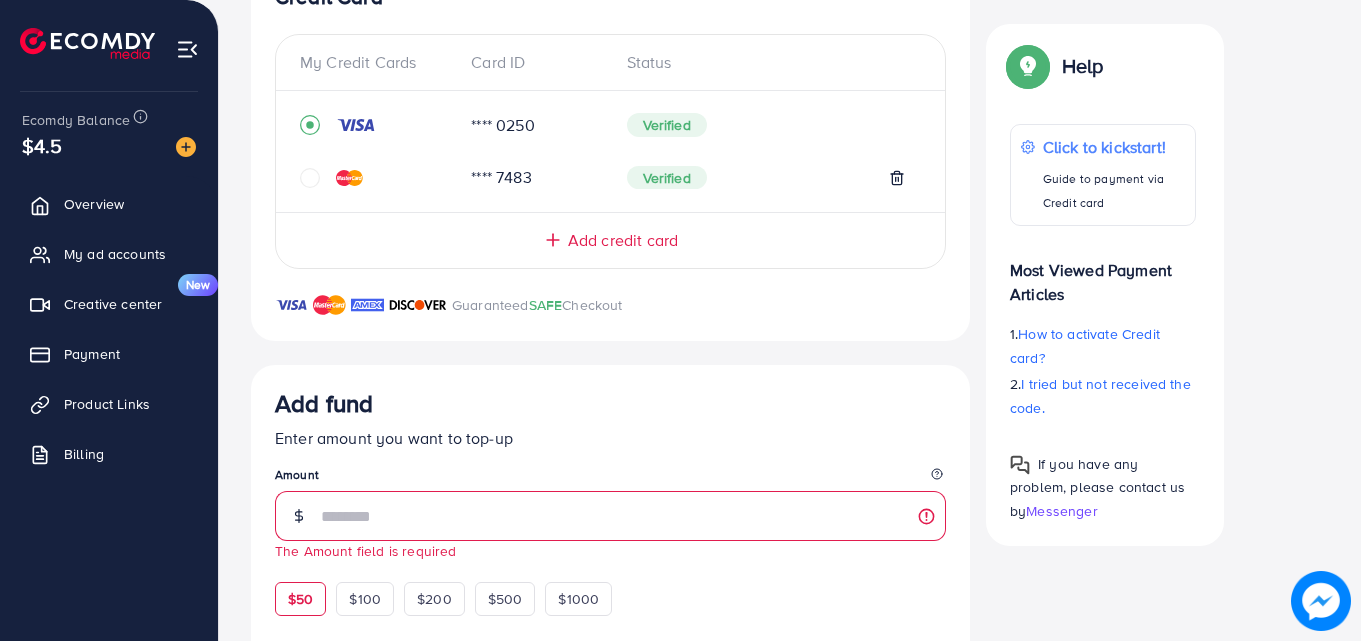 click on "Add fund  Enter amount you want to top-up Amount  The Amount field is required  $50 $100 $200 $500 $1000" at bounding box center (610, 502) 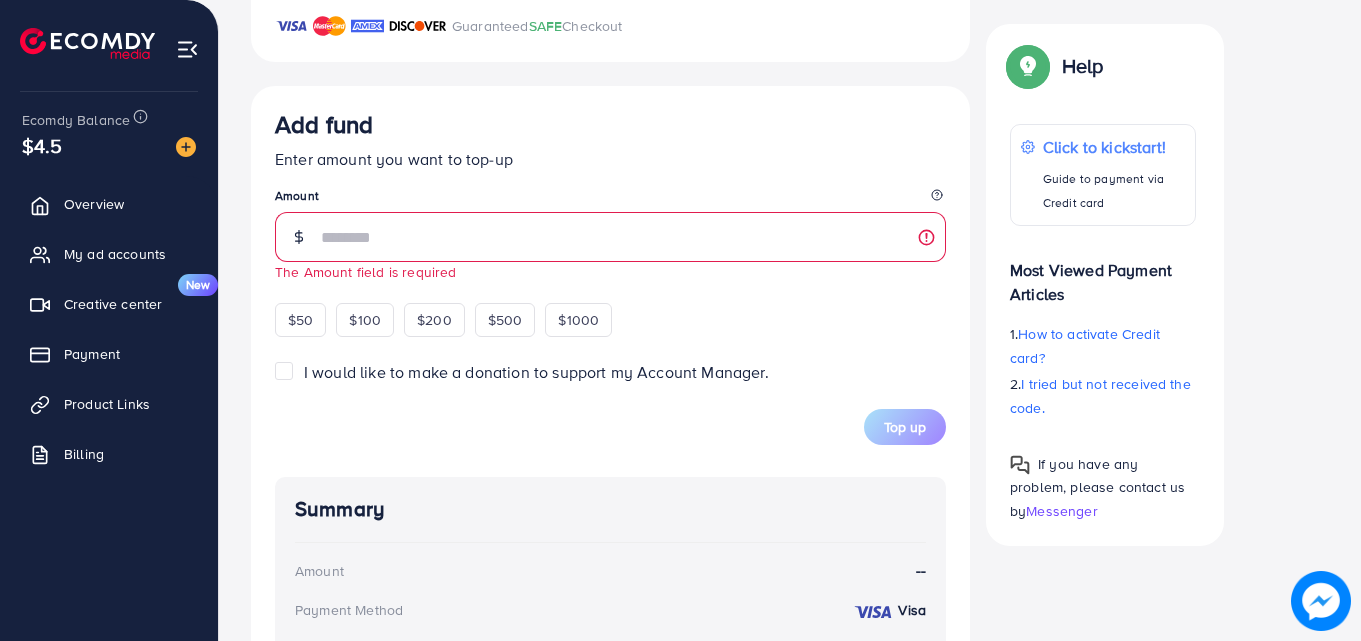 scroll, scrollTop: 699, scrollLeft: 0, axis: vertical 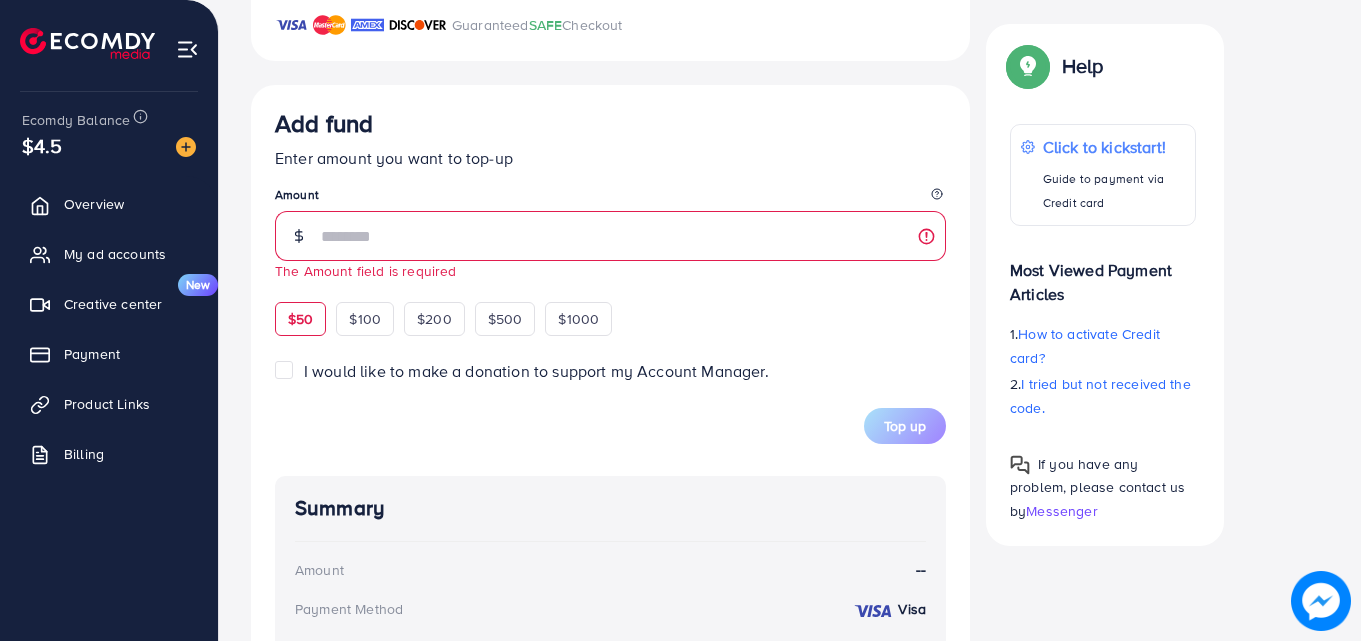 click on "$50" at bounding box center (300, 319) 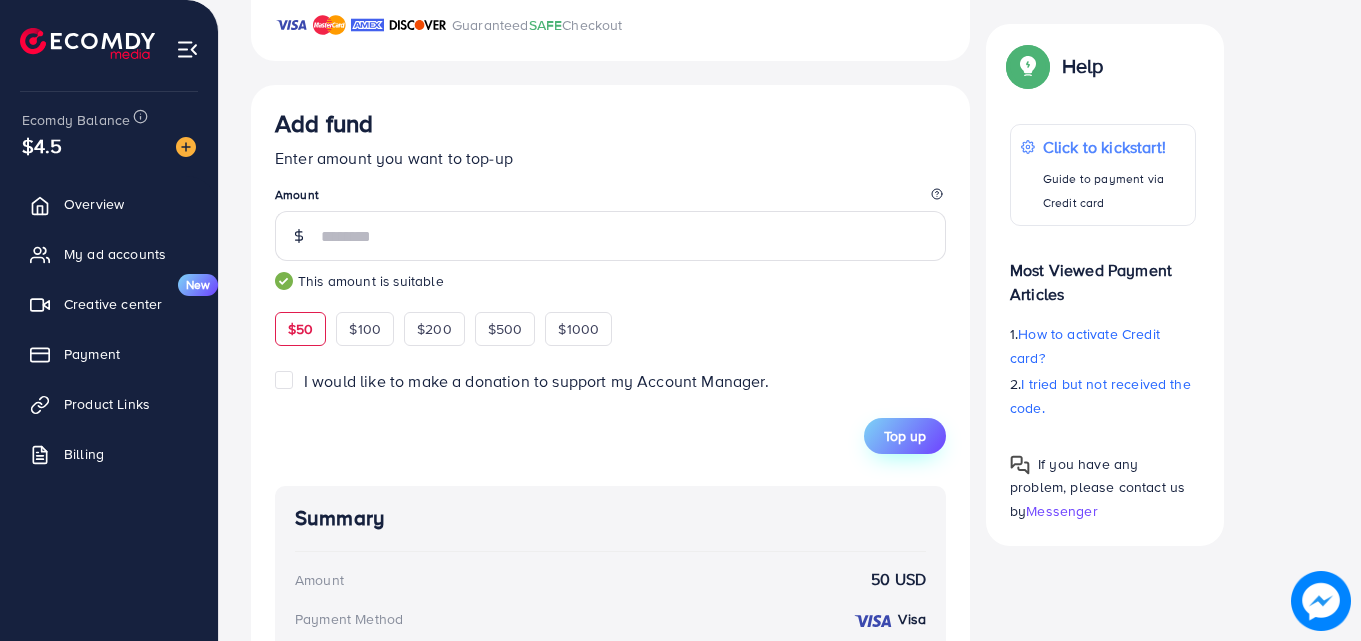 click on "Top up" at bounding box center (905, 436) 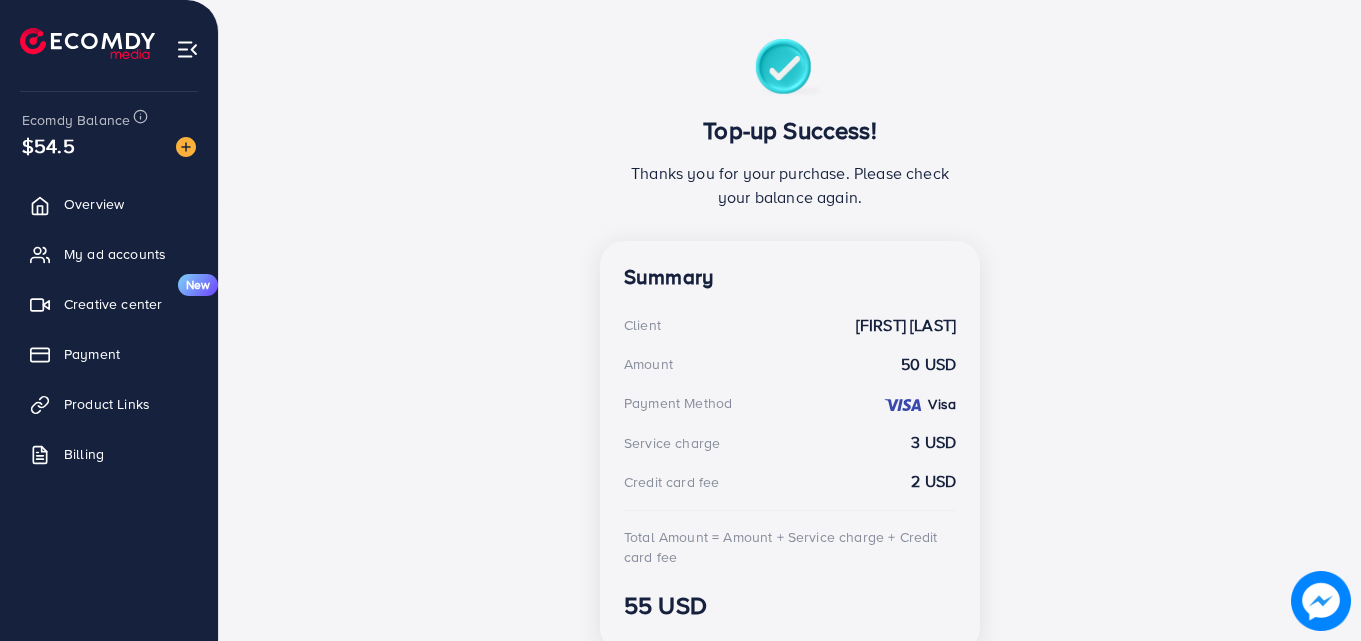scroll, scrollTop: 0, scrollLeft: 0, axis: both 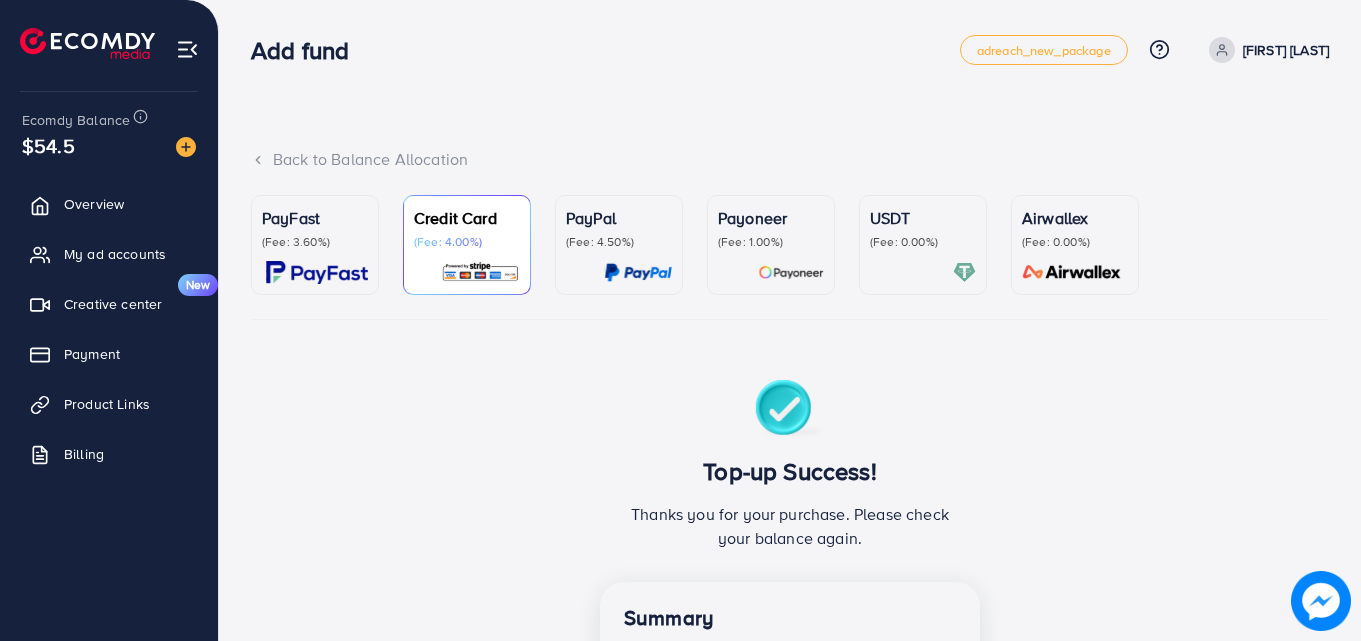 click on "PayFast   (Fee: 3.60%)" at bounding box center (315, 245) 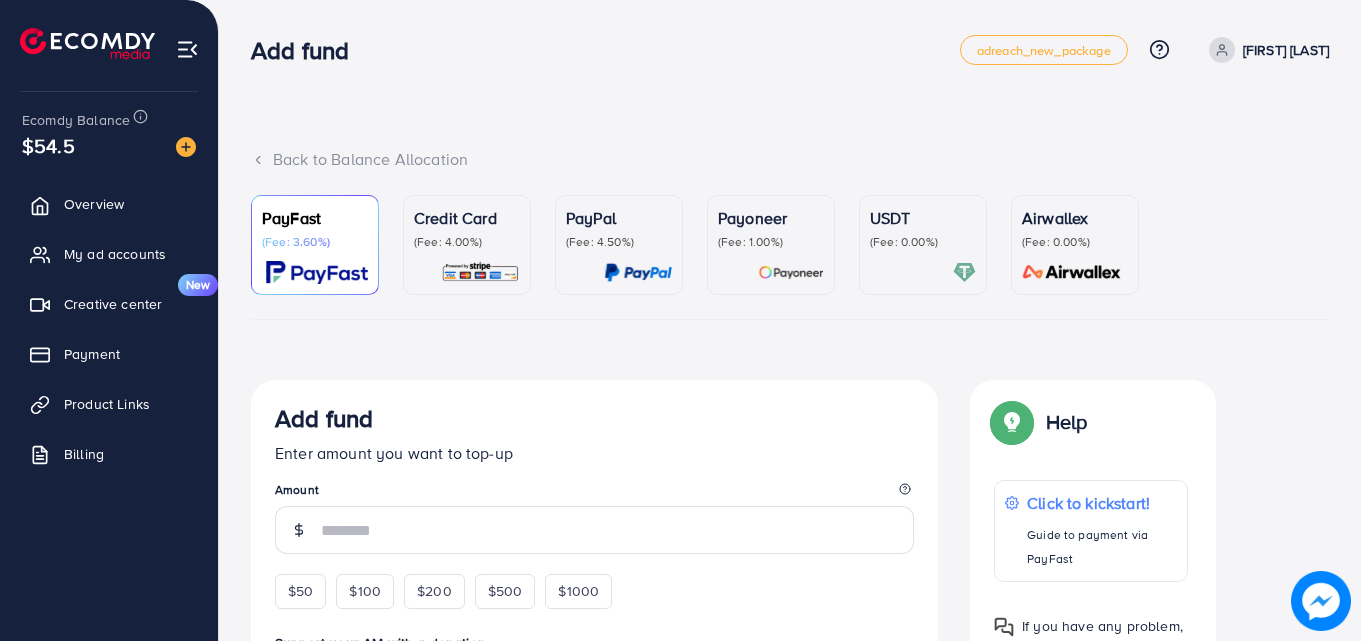 click on "Credit Card   (Fee: 4.00%)" at bounding box center [467, 245] 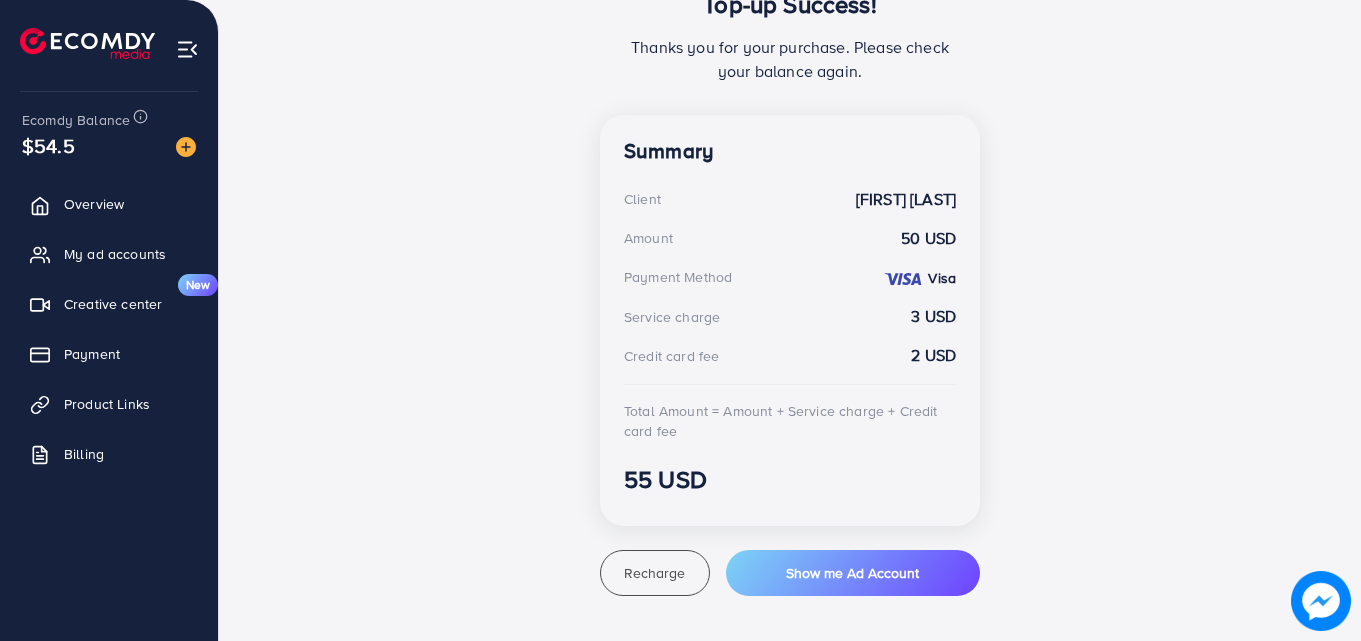 scroll, scrollTop: 470, scrollLeft: 0, axis: vertical 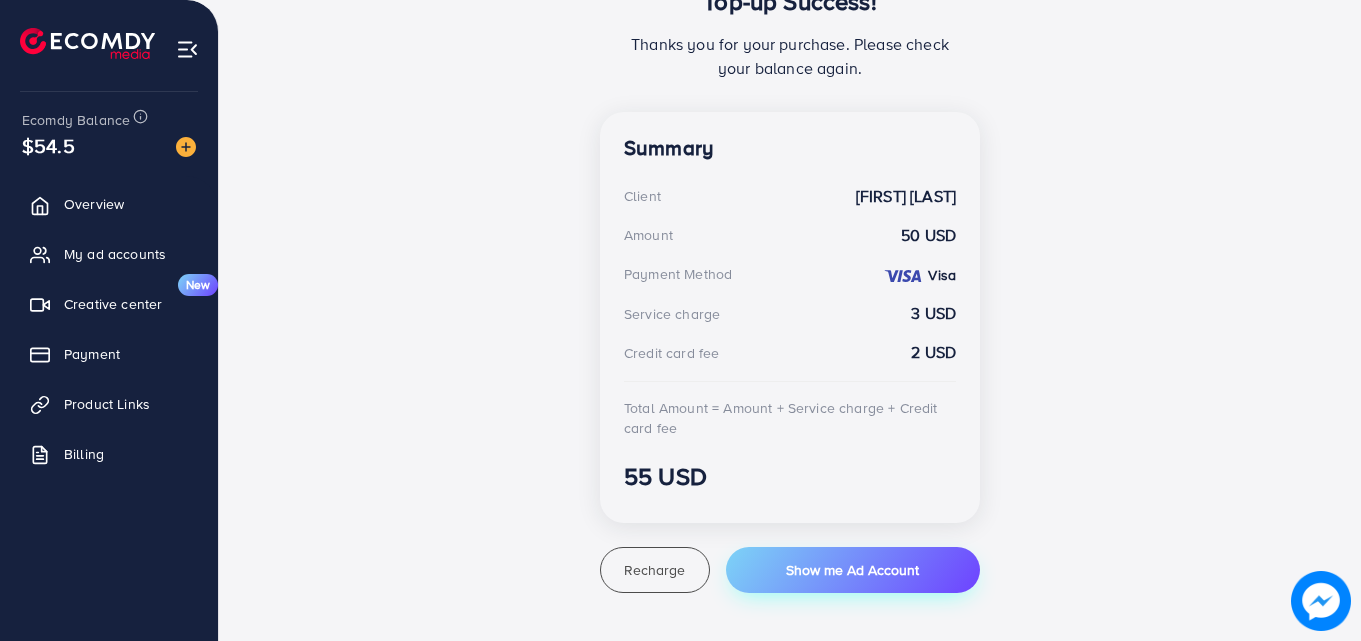 click on "Show me Ad Account" at bounding box center [853, 570] 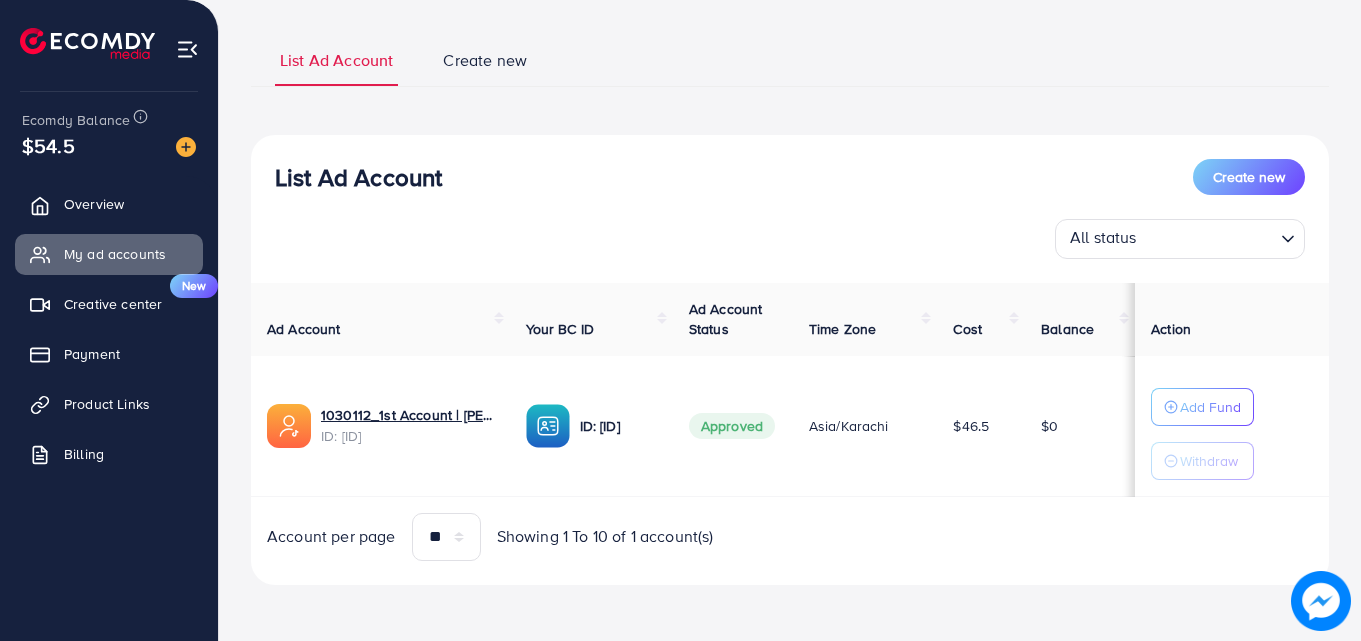 scroll, scrollTop: 0, scrollLeft: 0, axis: both 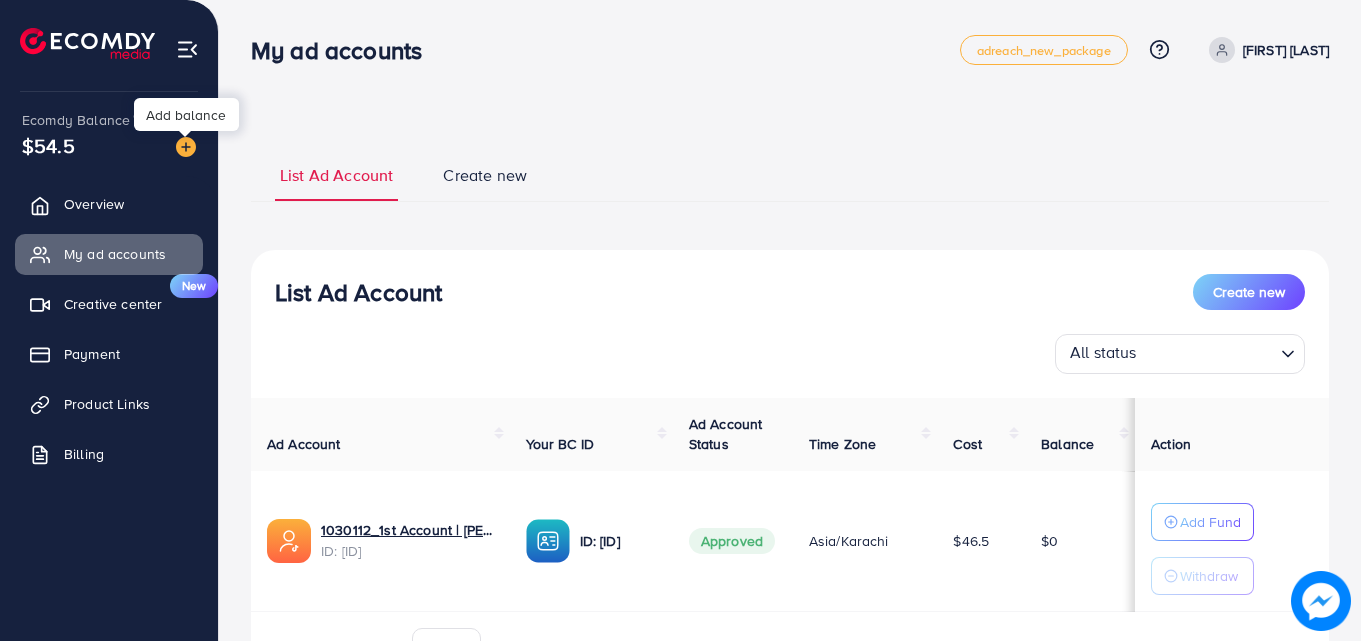 click at bounding box center [186, 147] 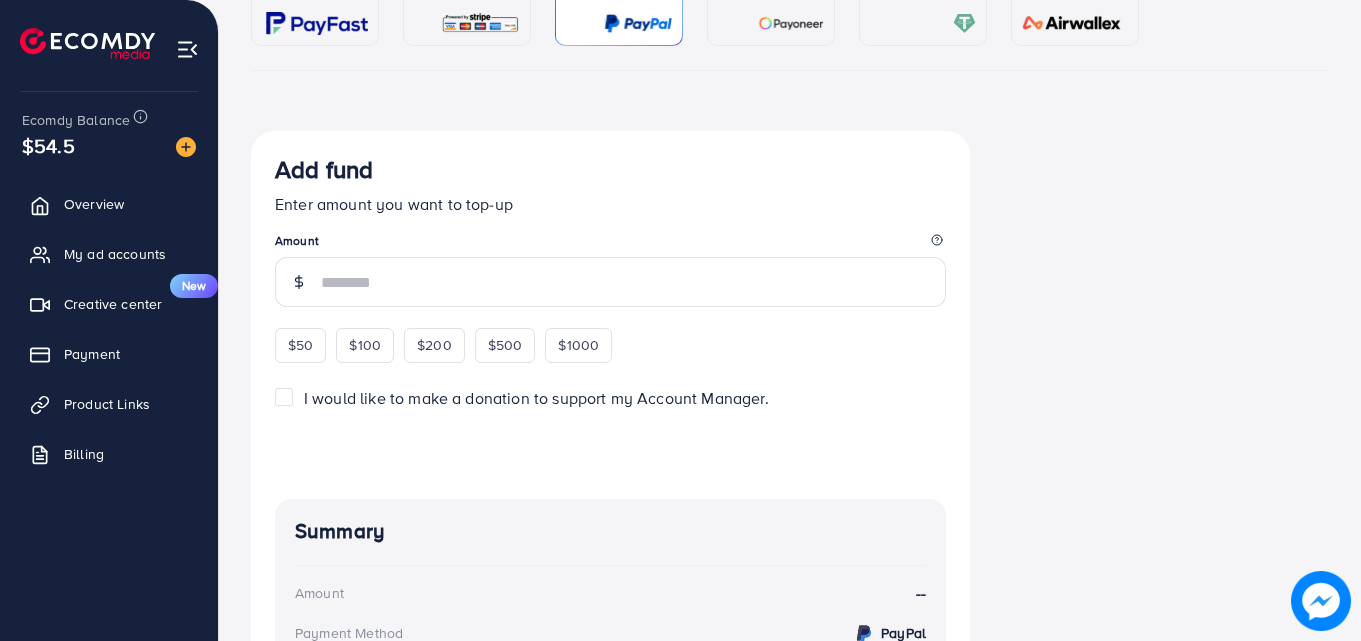 scroll, scrollTop: 180, scrollLeft: 0, axis: vertical 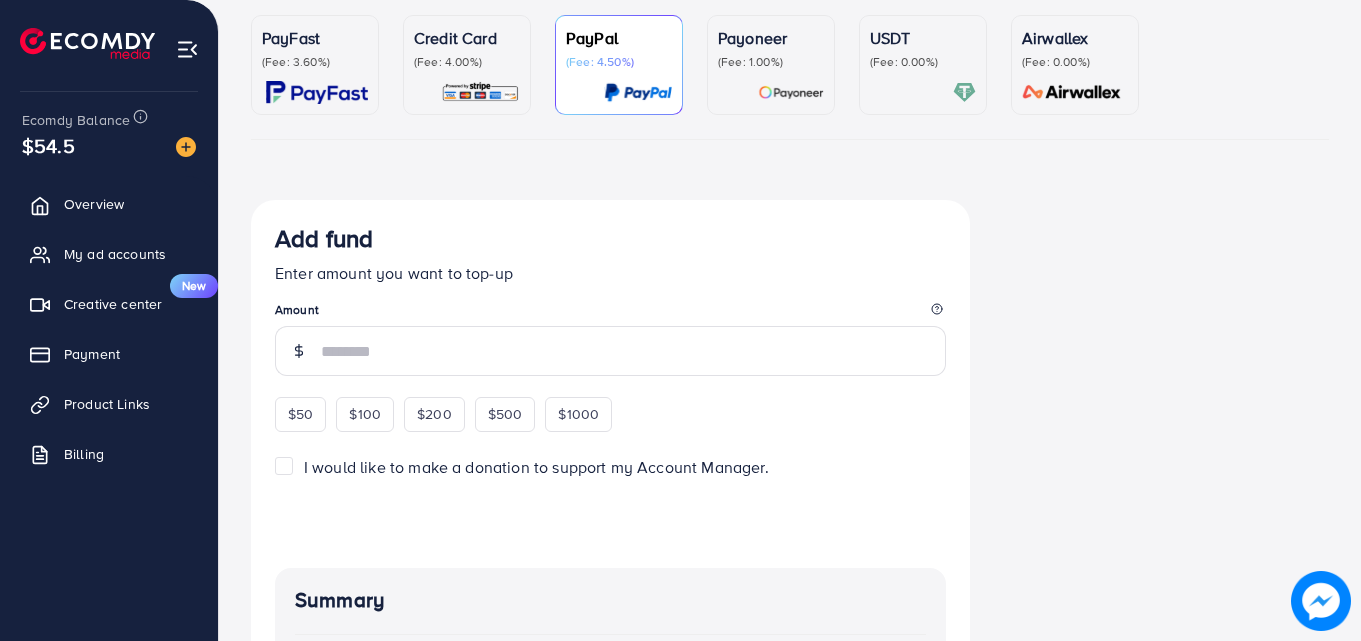 click on "(Fee: 4.00%)" at bounding box center (467, 62) 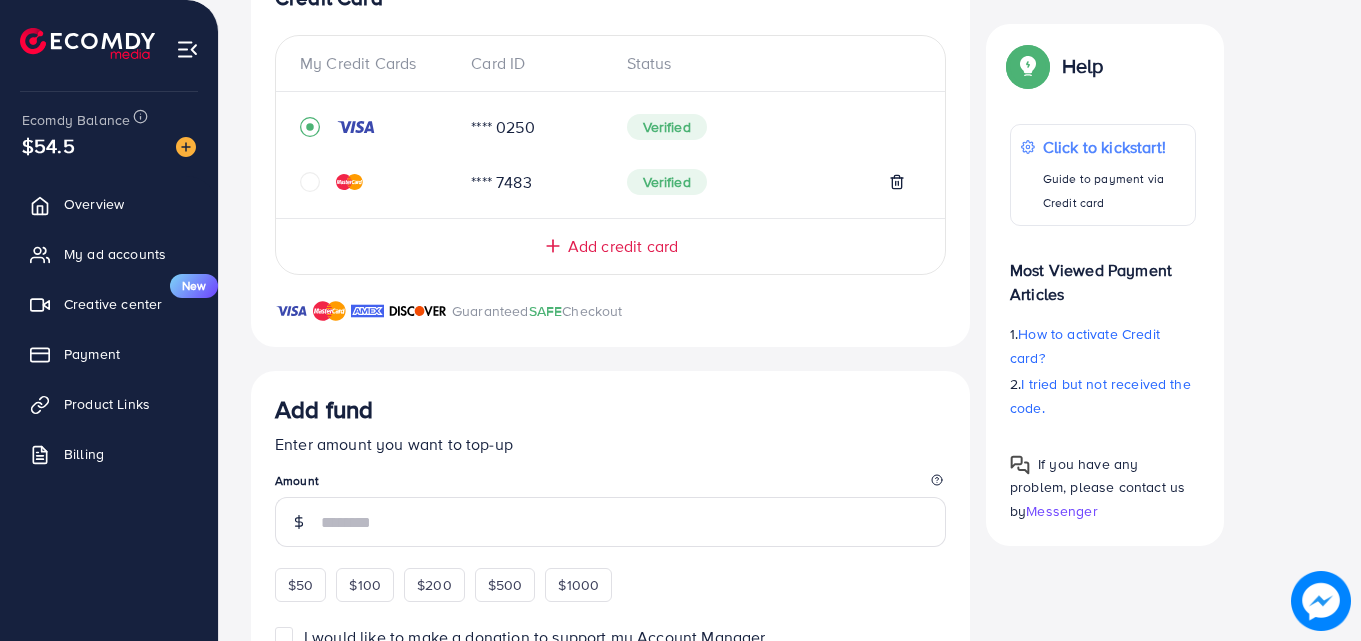 scroll, scrollTop: 460, scrollLeft: 0, axis: vertical 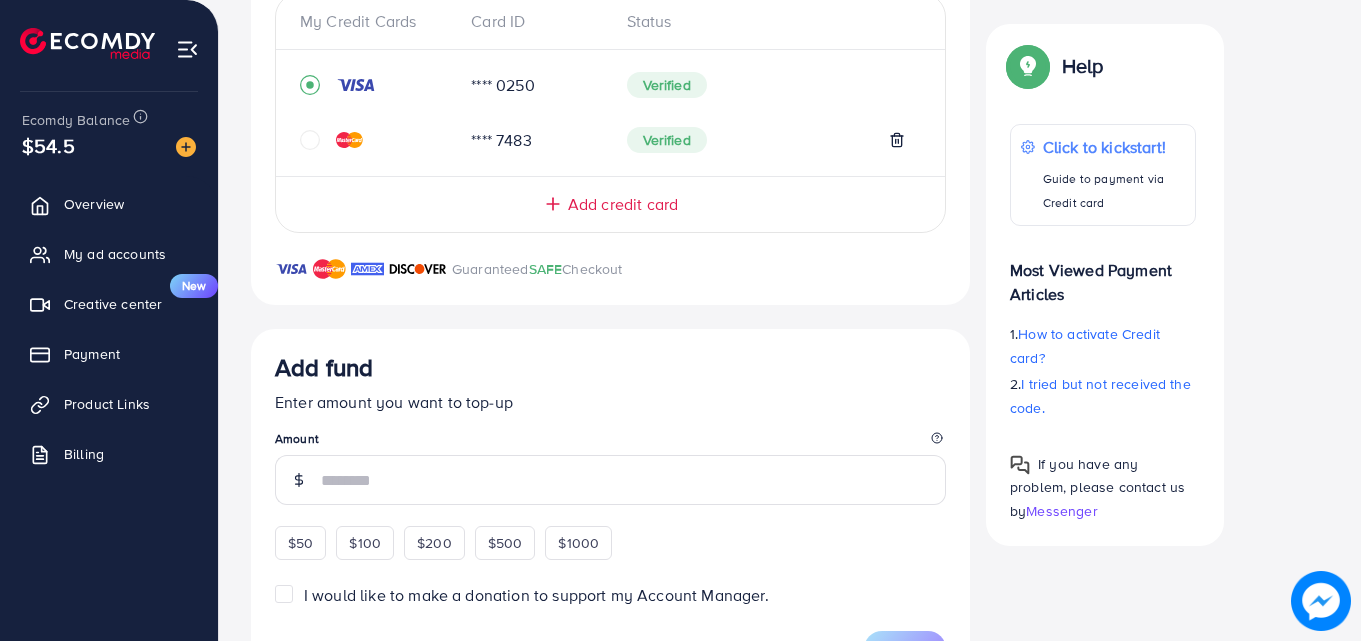 click 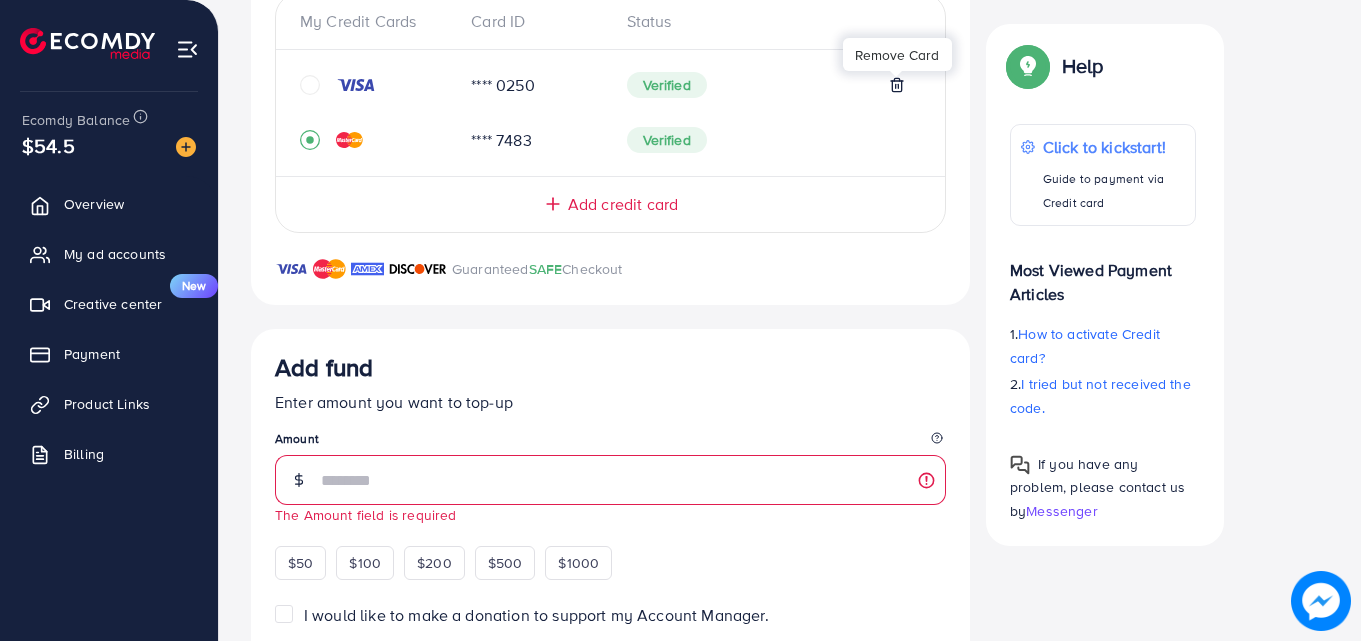 click 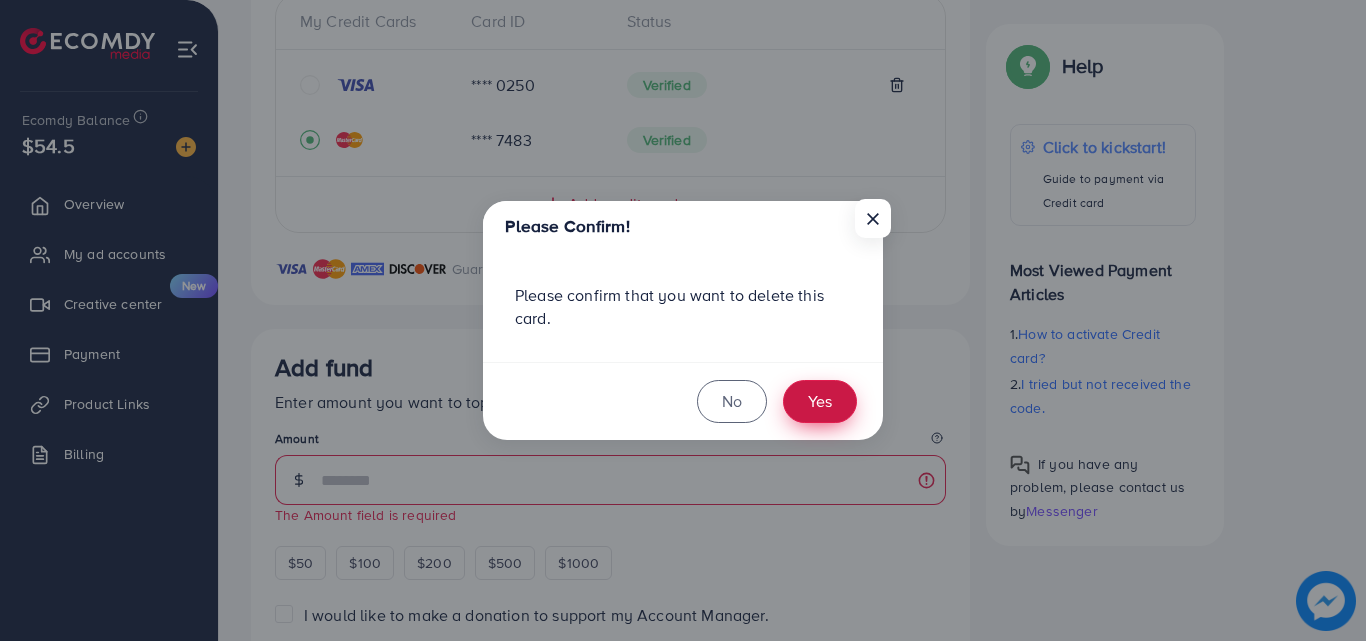 click on "Yes" at bounding box center (820, 401) 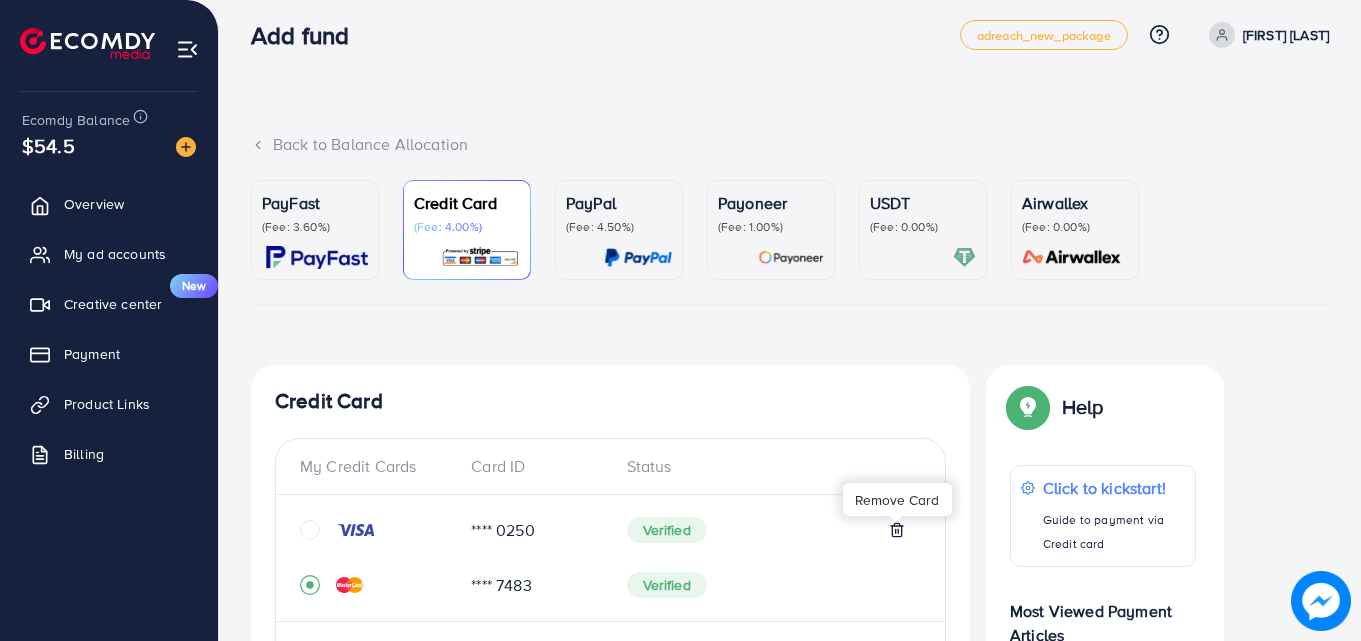 scroll, scrollTop: 0, scrollLeft: 0, axis: both 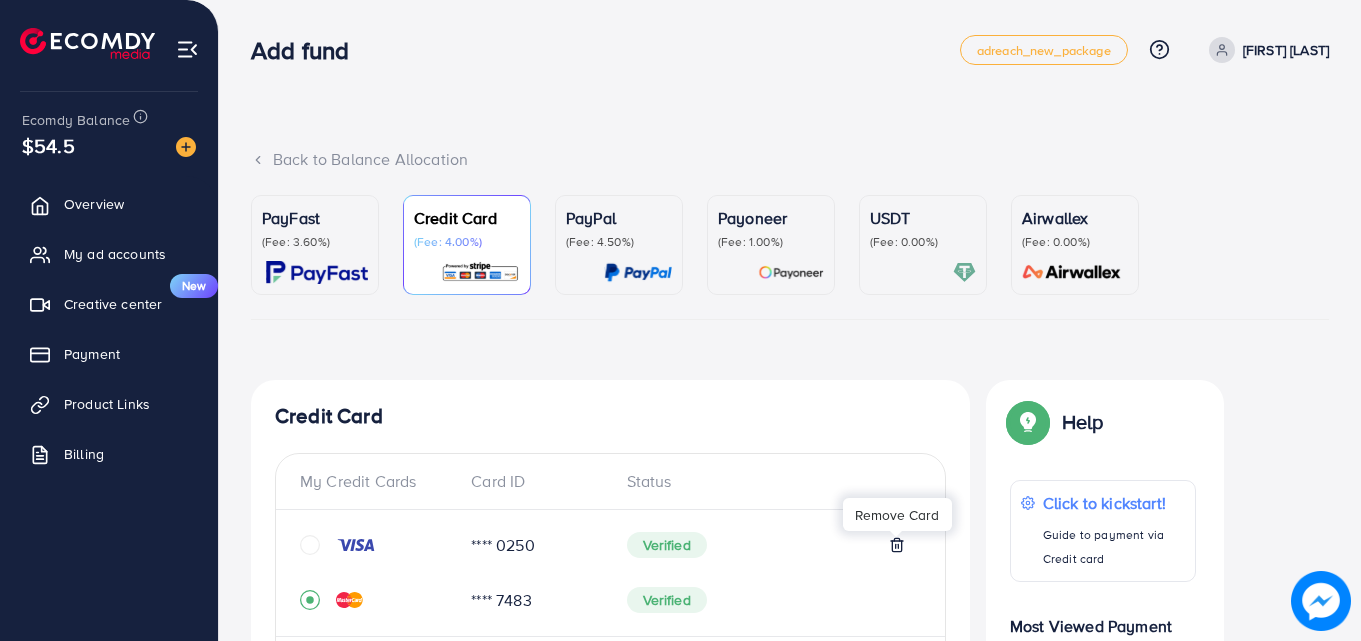 click on "PayFast   (Fee: 3.60%)   Credit Card   (Fee: 4.00%)   PayPal   (Fee: 4.50%)   Payoneer   (Fee: 1.00%)   USDT   (Fee: 0.00%)   Airwallex   (Fee: 0.00%)   Currency Code:   Merchant ID:   Merchant Name:   Token:   Success URL:   Failure URL:   Checkout URL:   Customer Email:   Customer Mobile:   Transaction Amount:   Basket ID:   Transaction Date:  Add fund Enter amount you want to top-up Amount $50 $100 $200 $500 $1000 Support your AM with a donation 5% 10% 15% 20%  Pay now   Summary   Amount   --   Payment Method   --   Service charge   (6.00%)   --   Tip   --   Subtotal   --   Converted subtotal   --   PayFast fee   (3.60%)   --   Total Amount   --   Help   Help   Click to kickstart!   Guide to payment via Credit card   Most Viewed Payment Articles   1.  How to activate Credit card?  2.  I tried but not received the code.  If you have any problem, please contact us by   Messenger   If you have any problem, please contact us by   Messenger   Top-up Success!   Summary   Client   [PERSON]   Amount   0 USD" at bounding box center (790, 930) 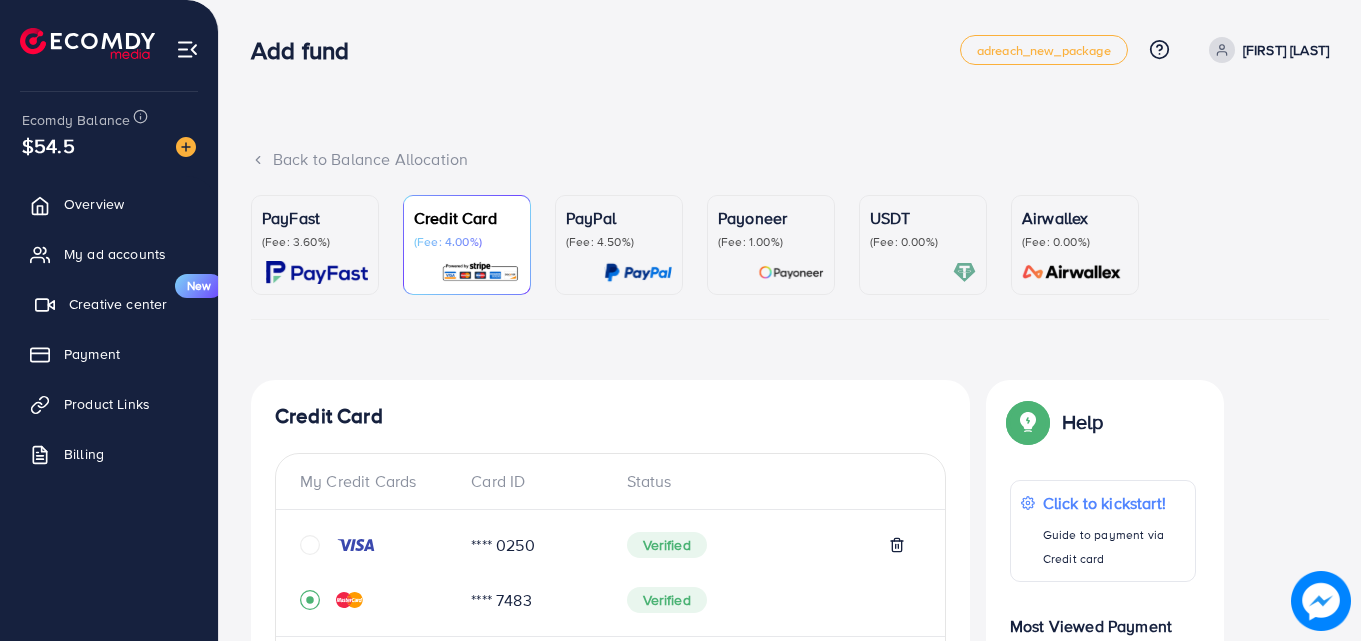 click on "Creative center" at bounding box center (118, 304) 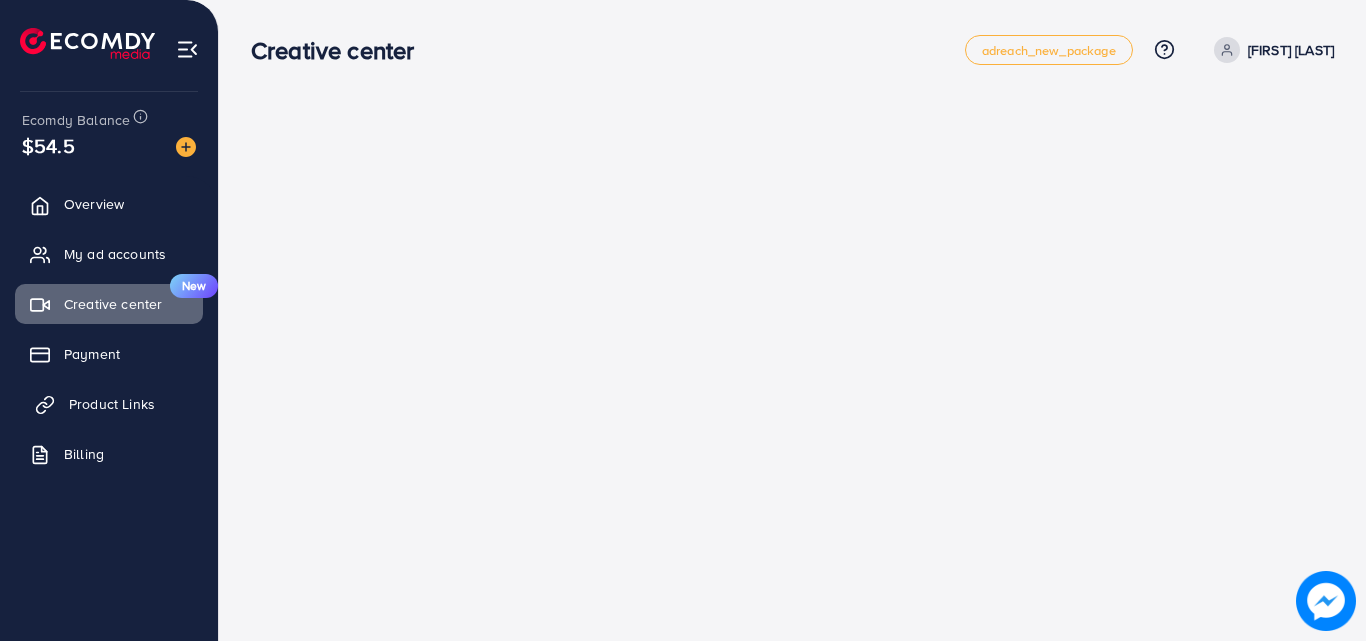 click on "Product Links" at bounding box center [112, 404] 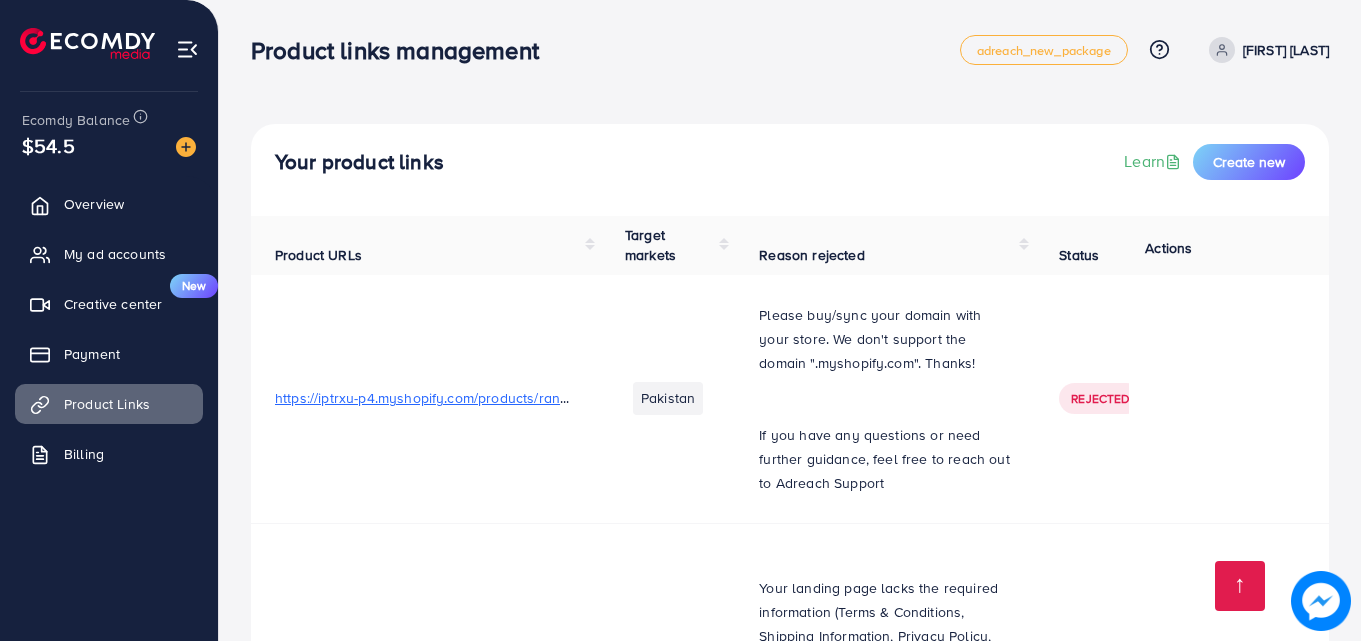 scroll, scrollTop: 1207, scrollLeft: 0, axis: vertical 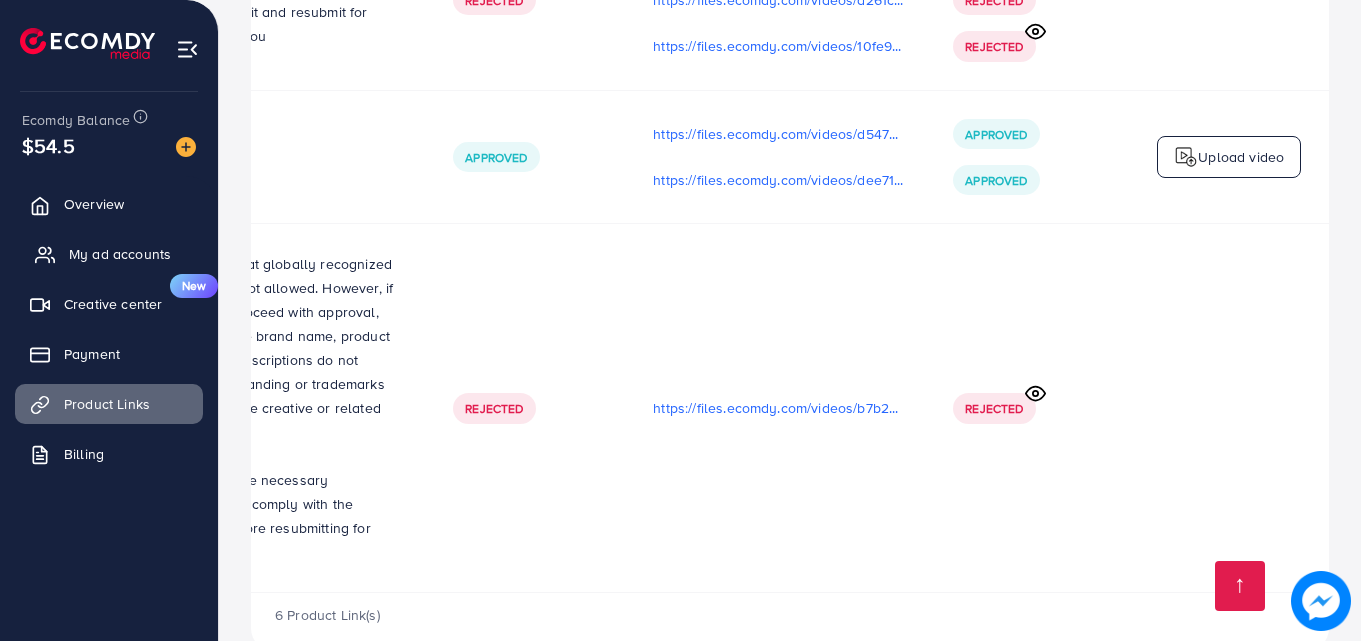 click on "My ad accounts" at bounding box center [120, 254] 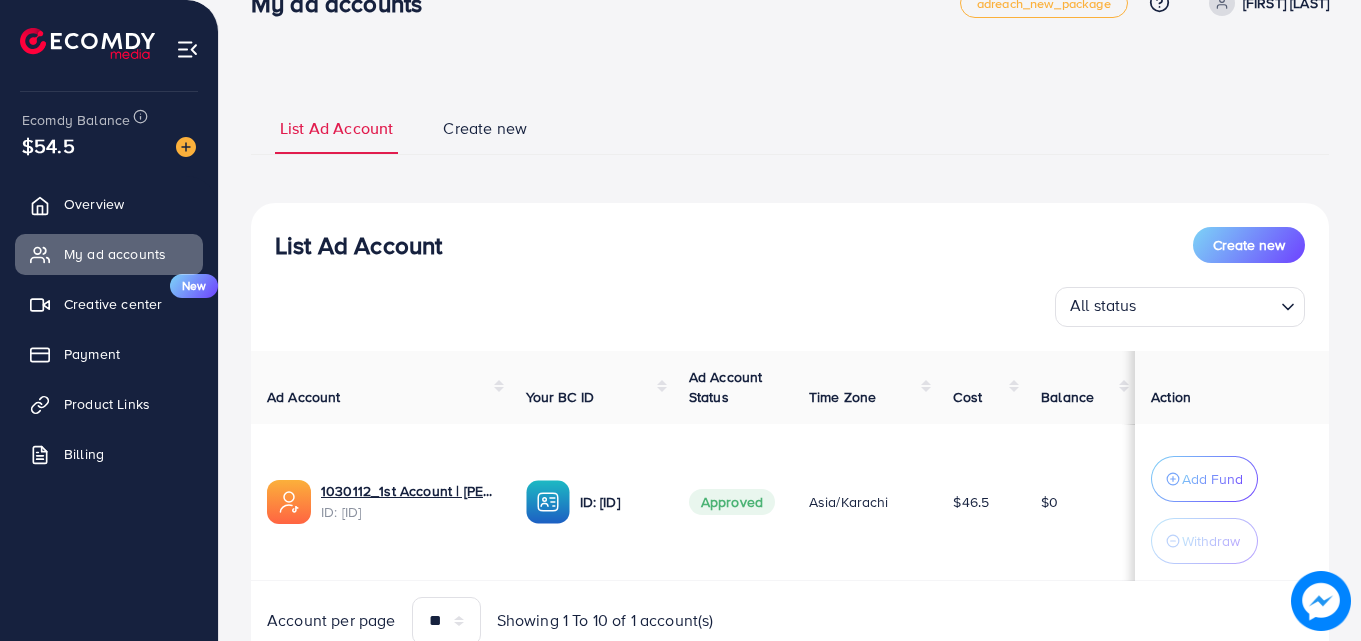 scroll, scrollTop: 131, scrollLeft: 0, axis: vertical 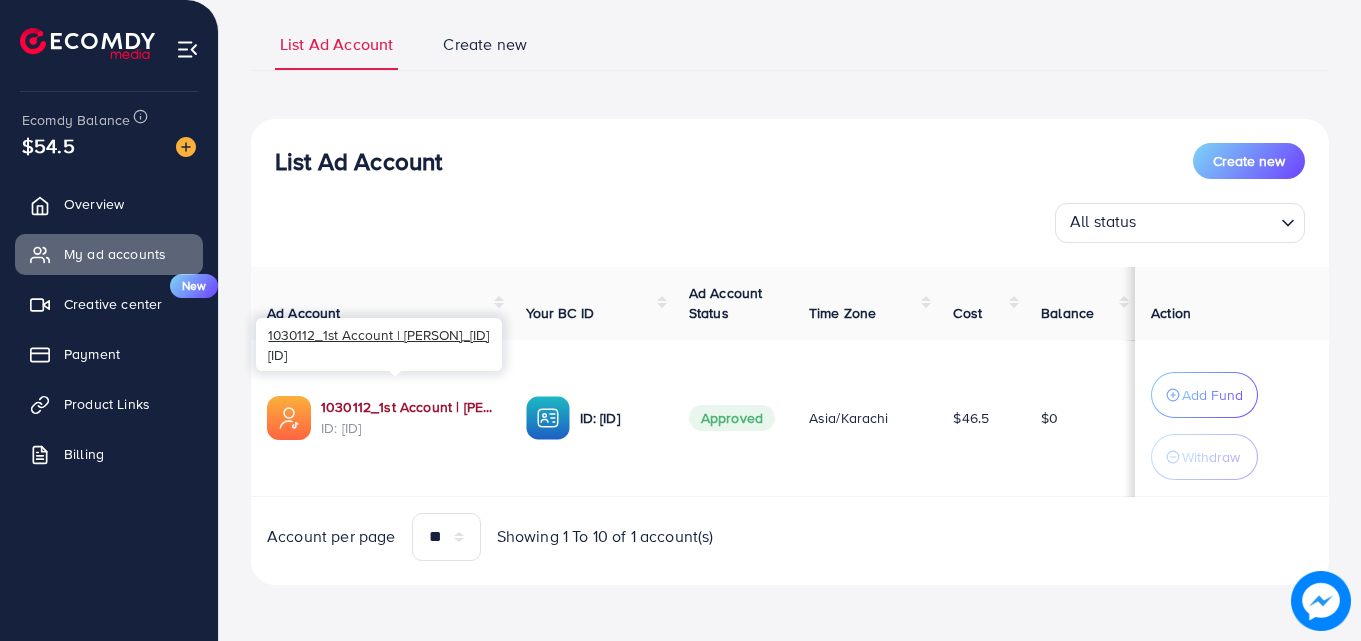 click on "1030112_1st Account | [PERSON]_[ID]" at bounding box center [407, 407] 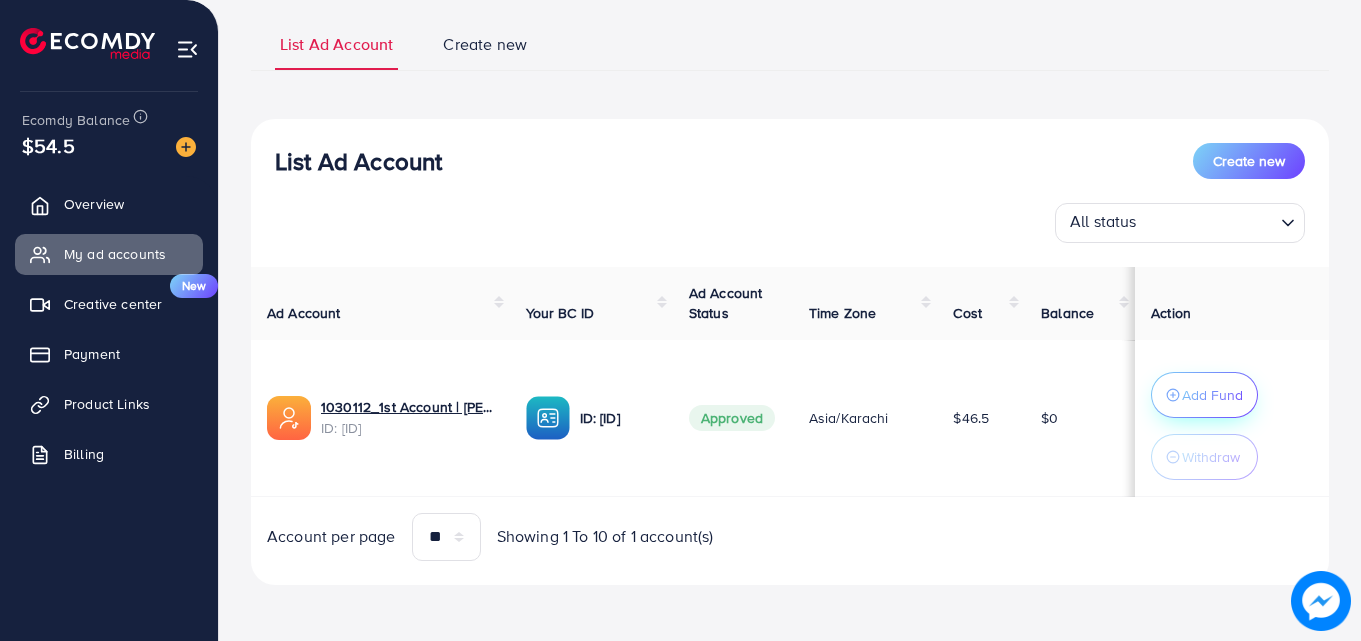 click on "Add Fund" at bounding box center (1212, 395) 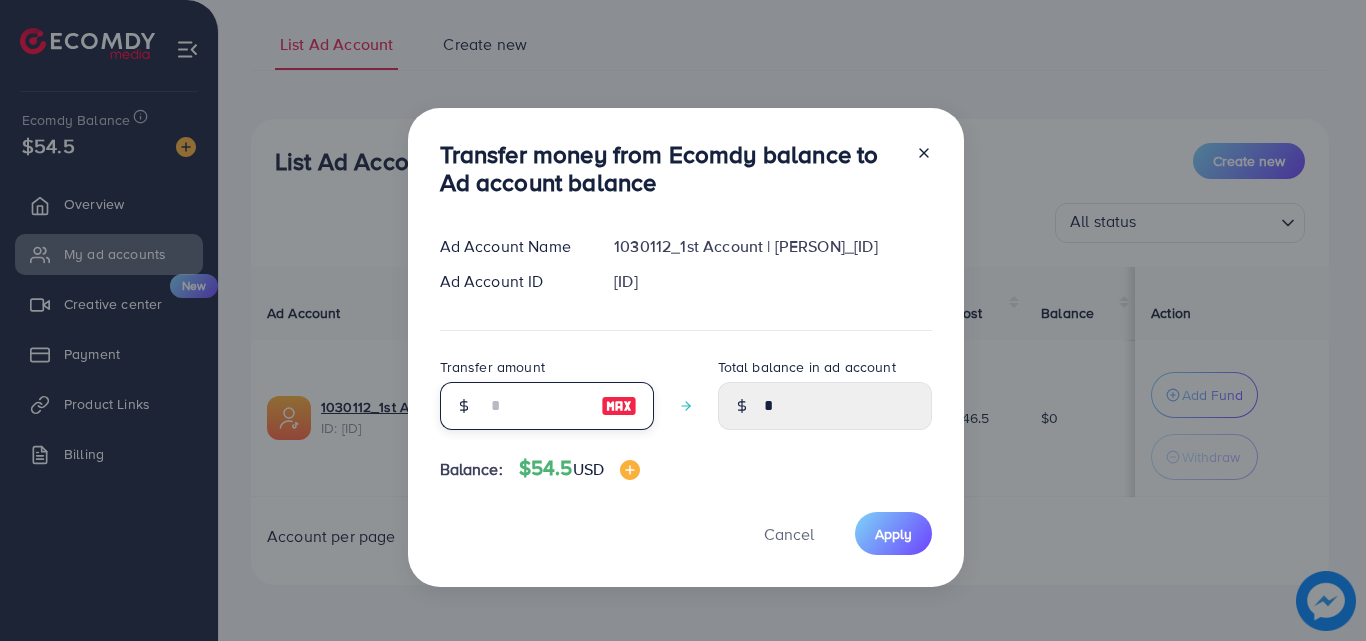click at bounding box center [536, 406] 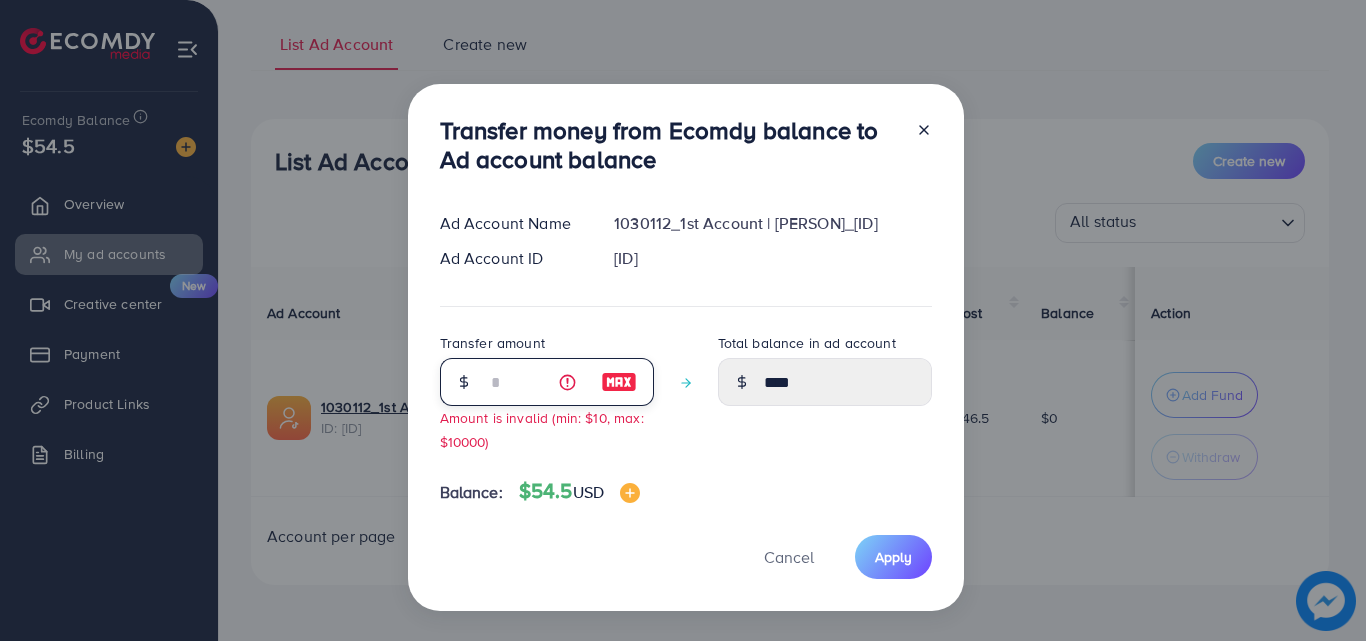 type on "**" 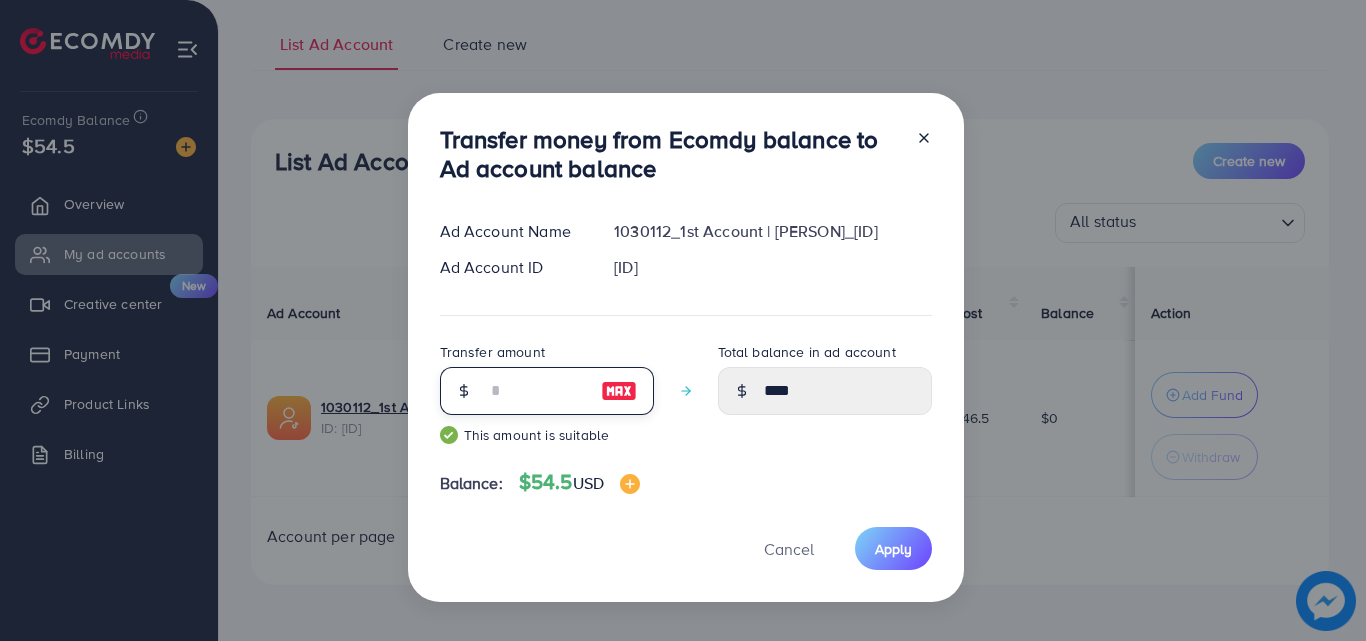 type on "*****" 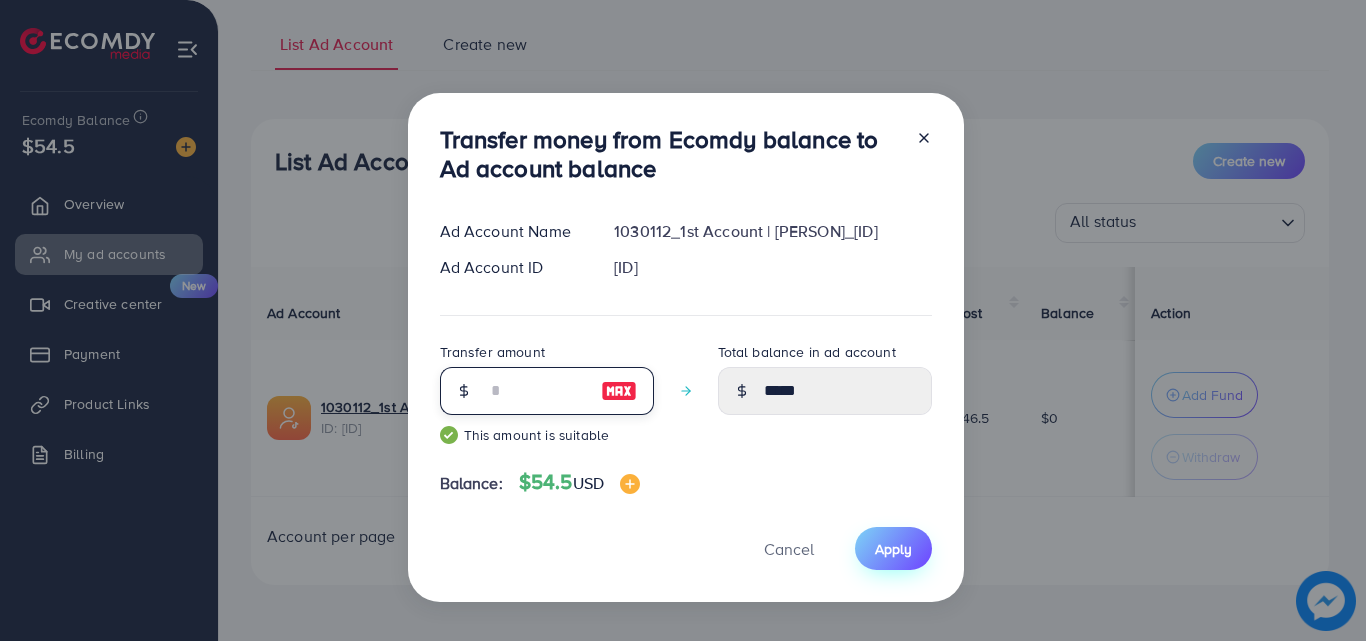 type on "**" 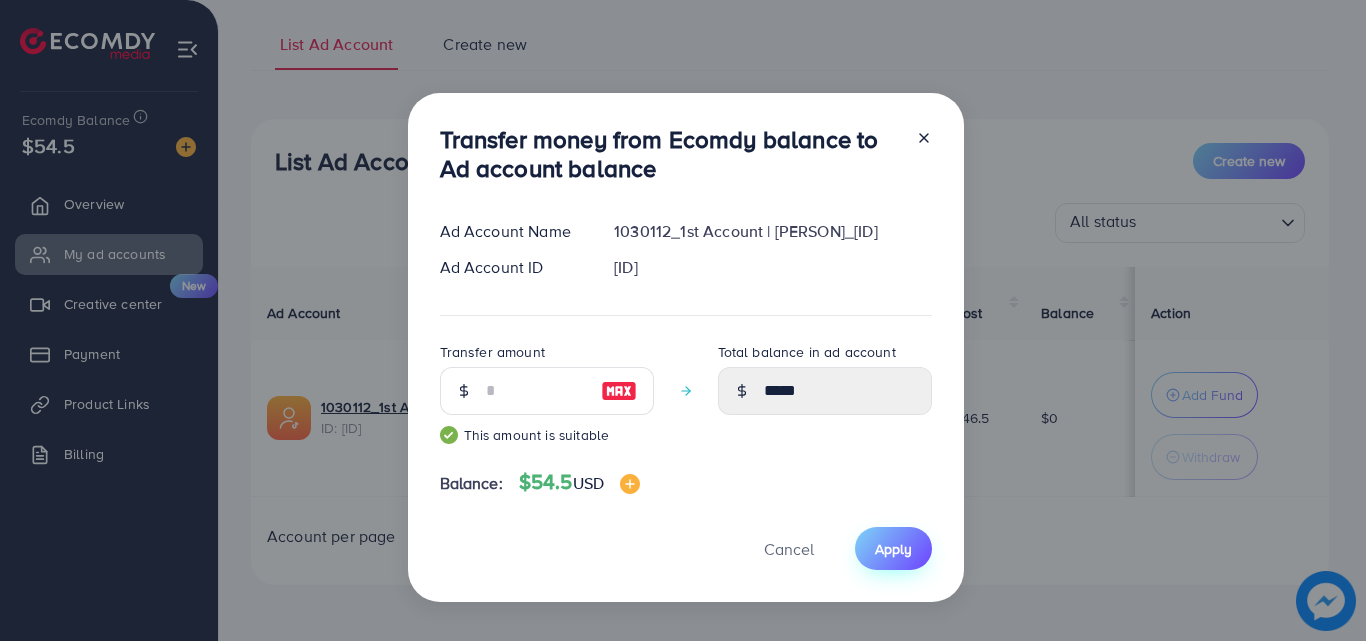 click on "Apply" at bounding box center [893, 549] 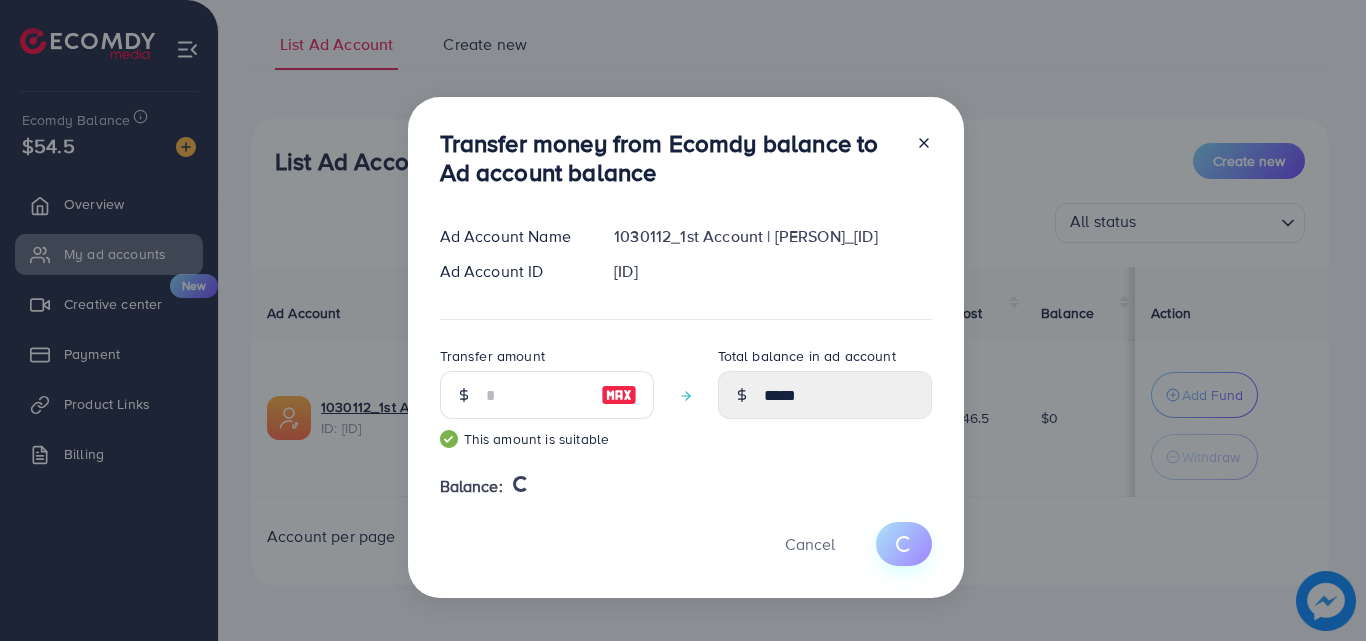 type 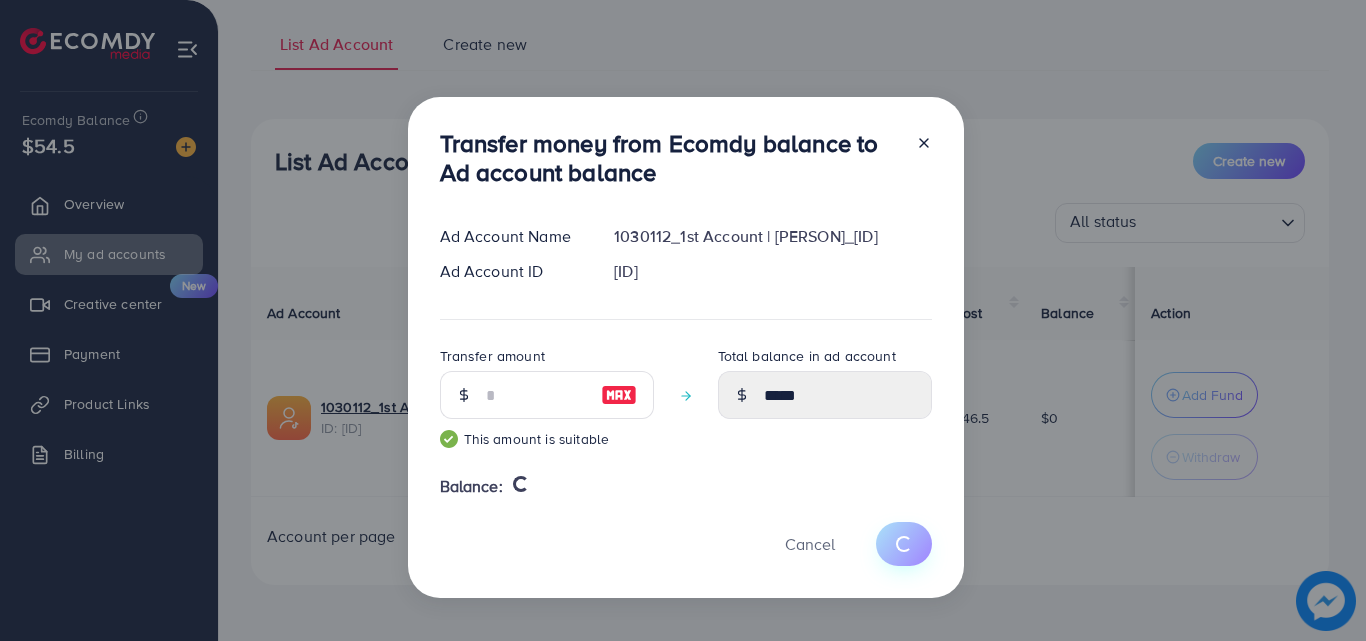 type on "*" 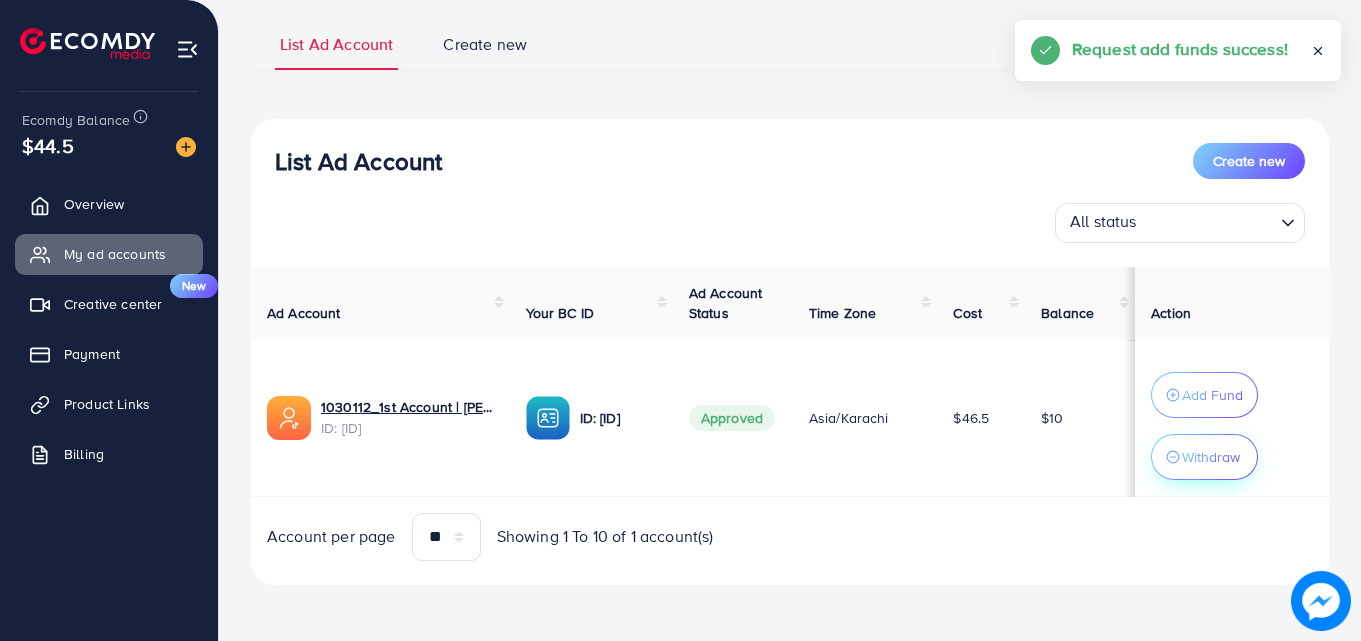 click on "Withdraw" at bounding box center (1211, 457) 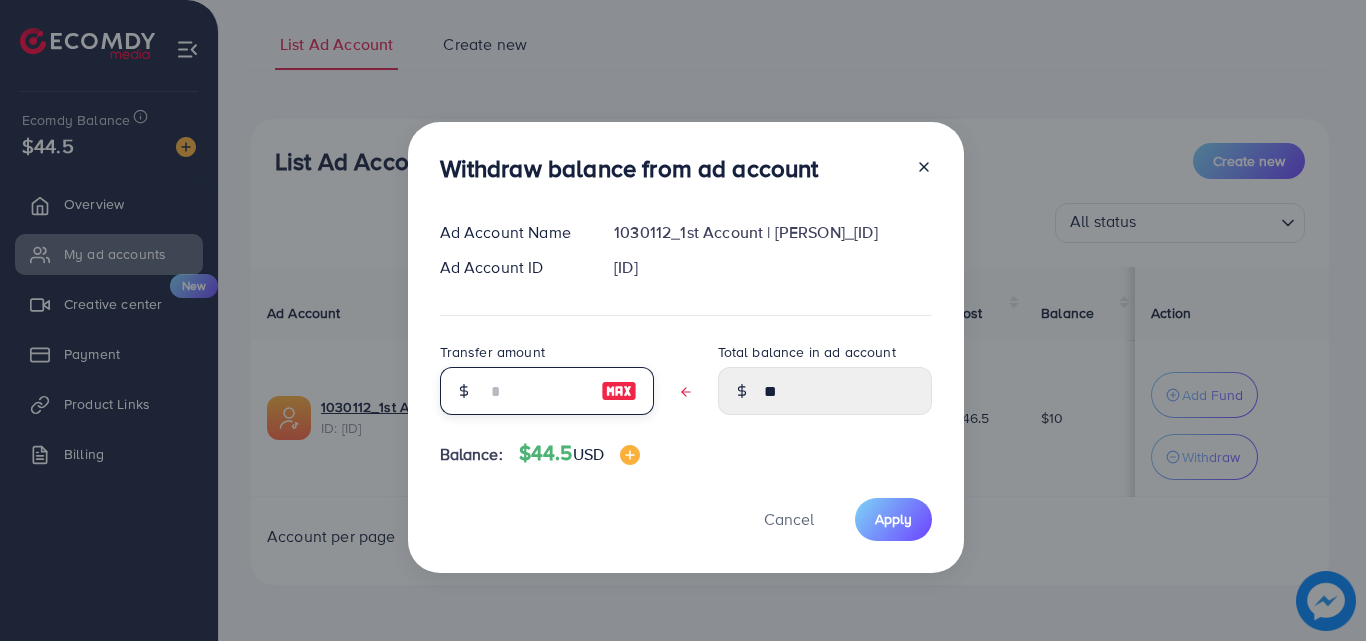 click at bounding box center [536, 391] 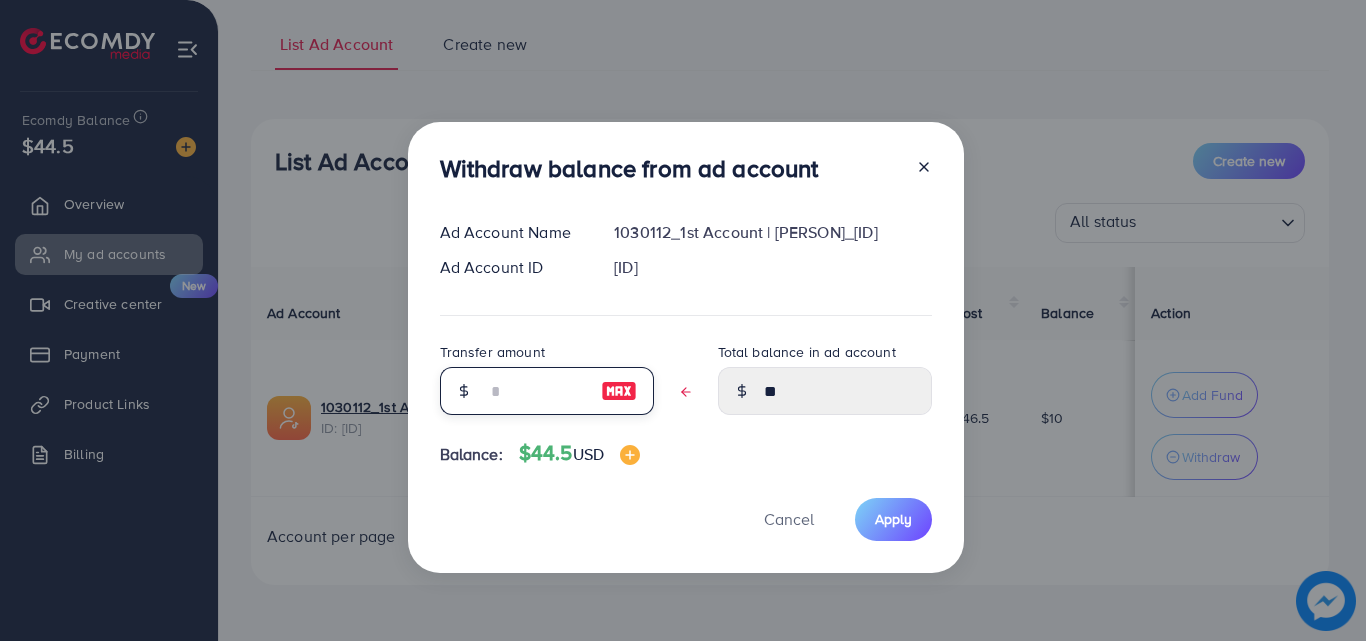 type on "*" 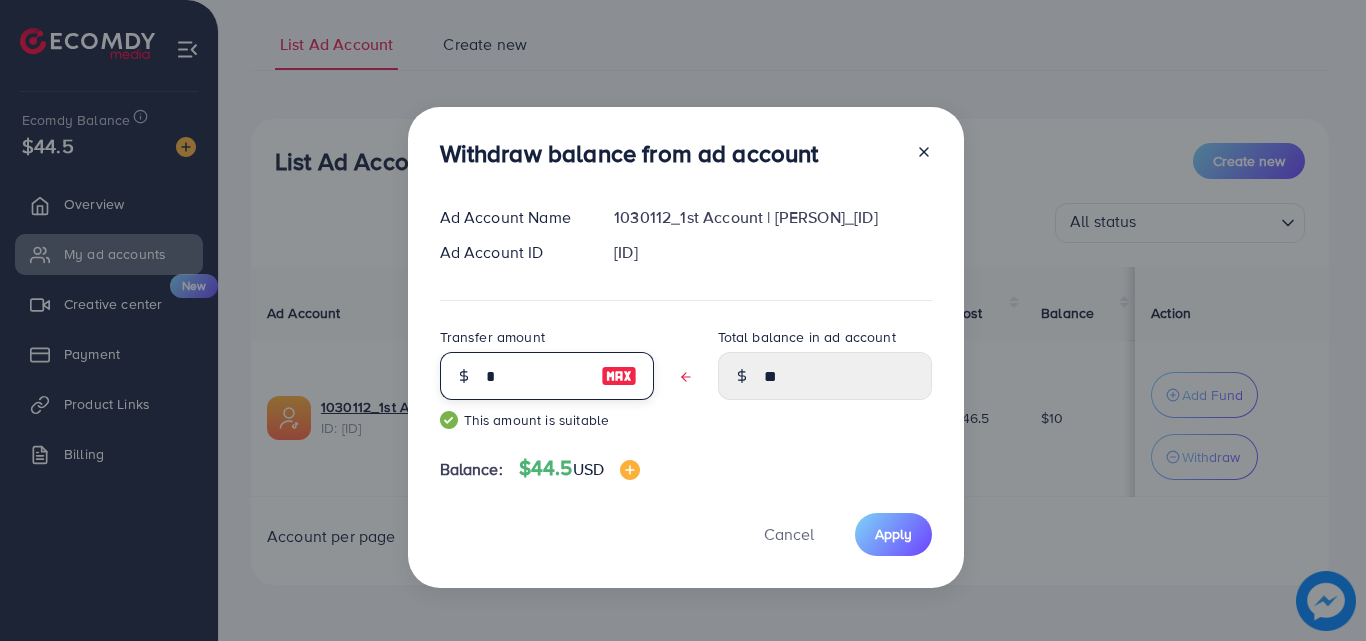 type on "****" 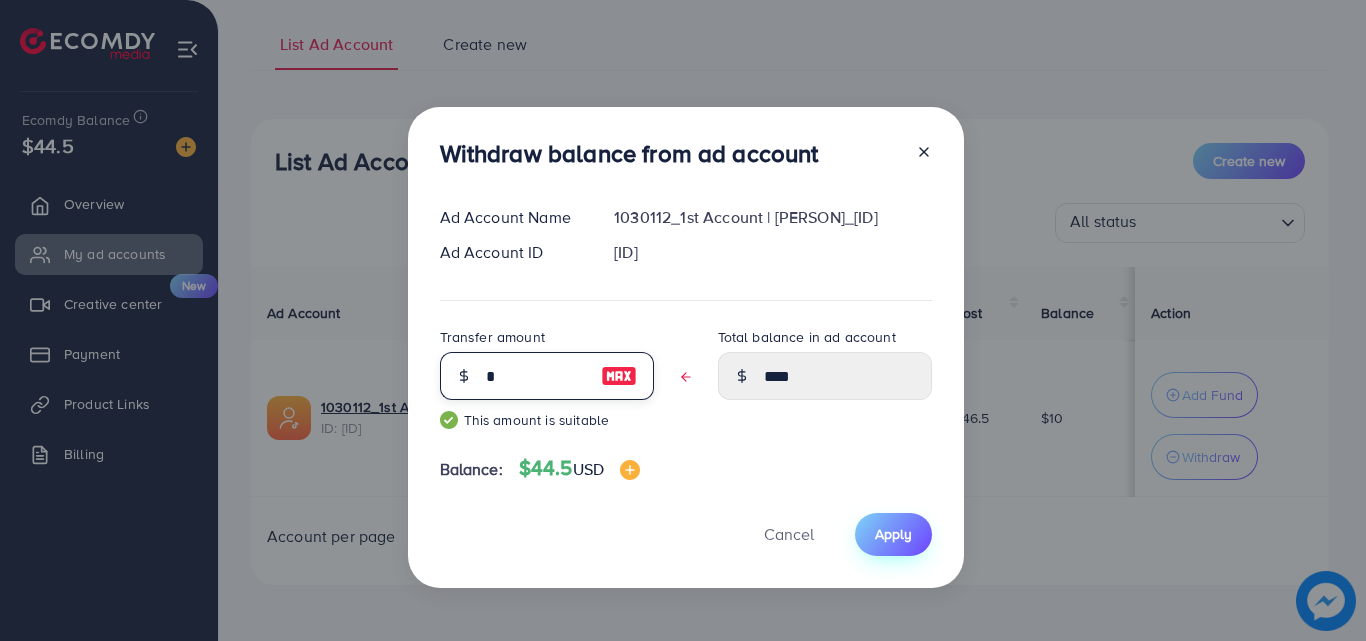 type on "*" 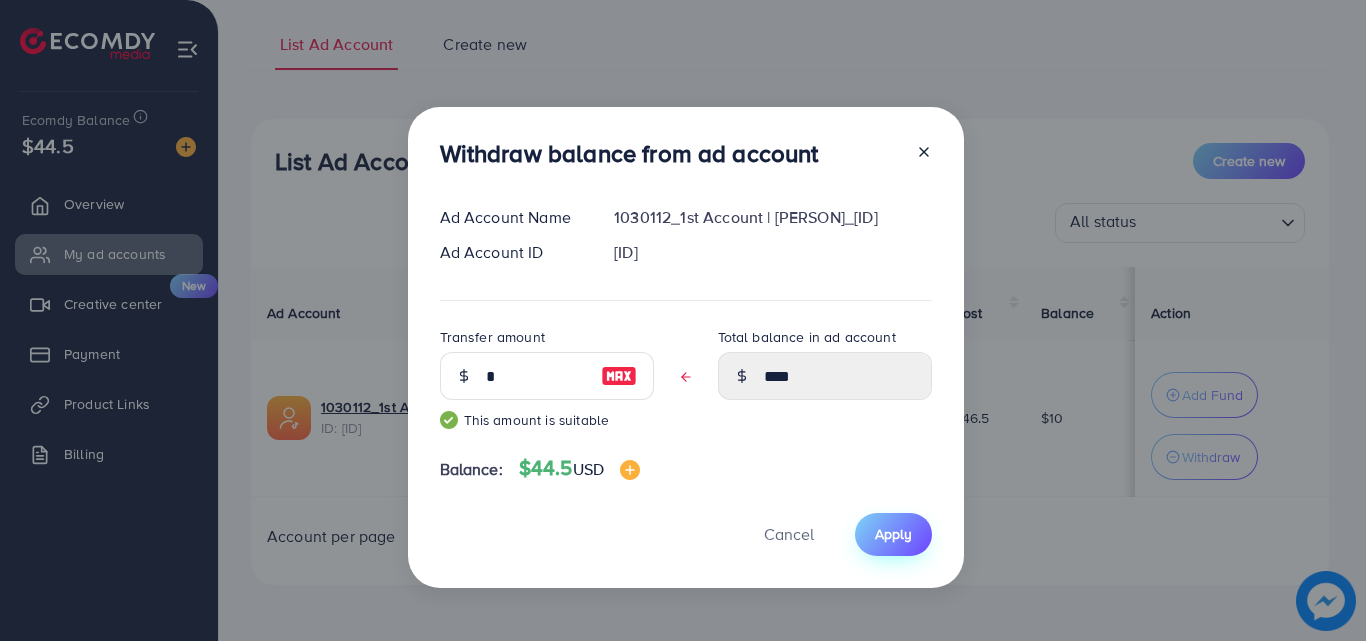 click on "Apply" at bounding box center (893, 534) 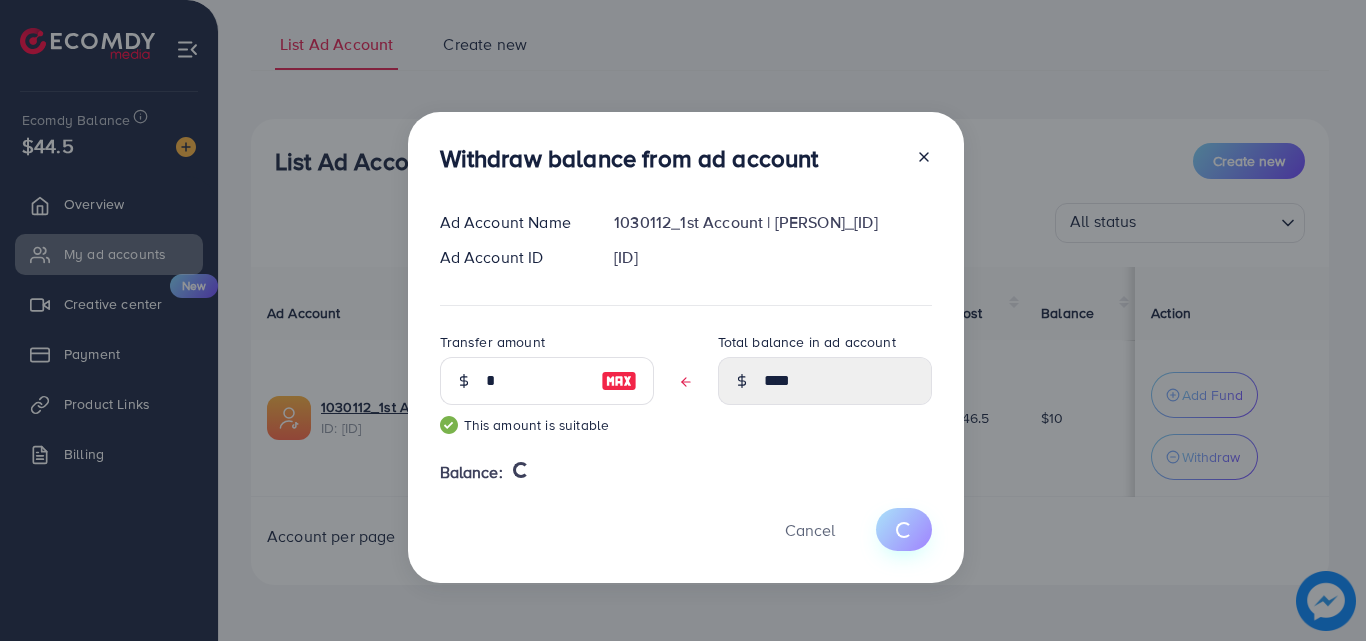 type 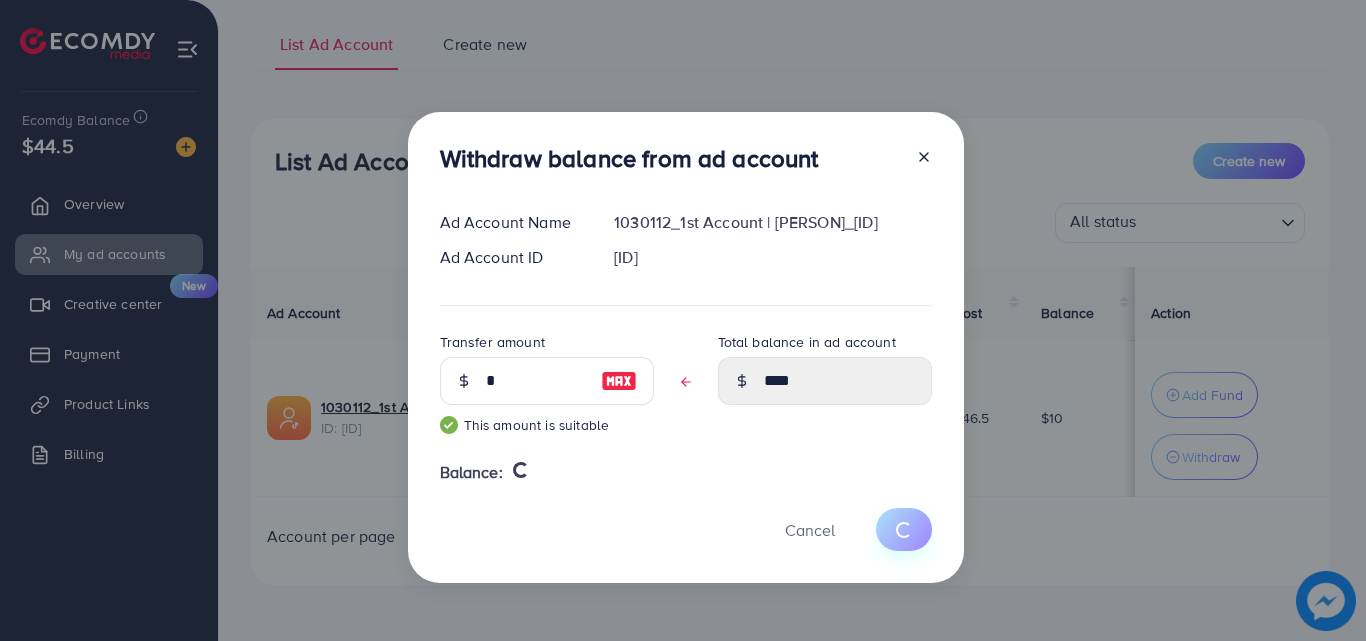type on "**" 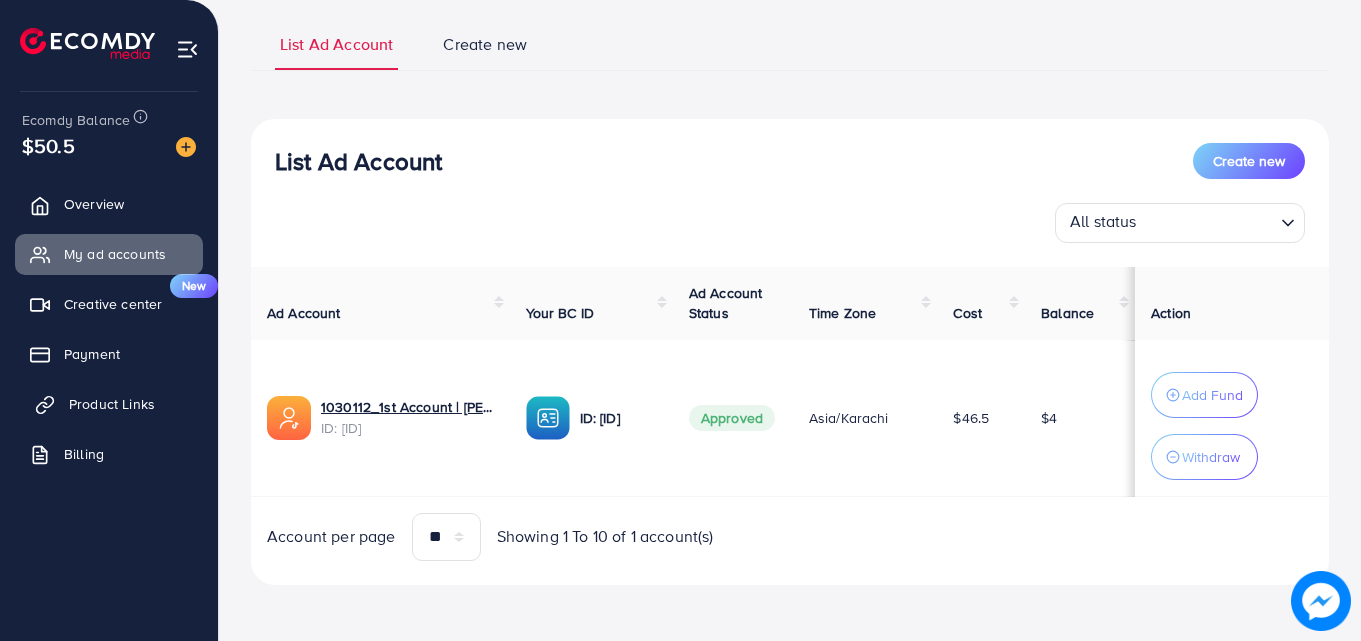 click on "Product Links" at bounding box center (112, 404) 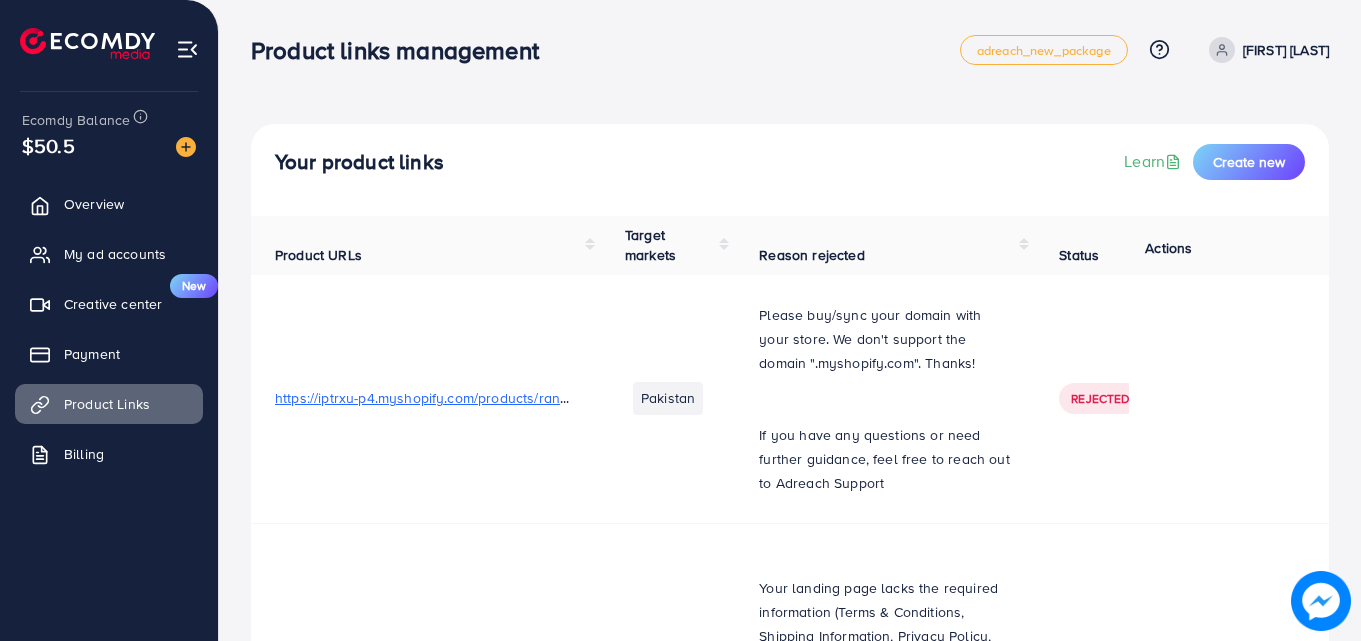 scroll, scrollTop: 1207, scrollLeft: 0, axis: vertical 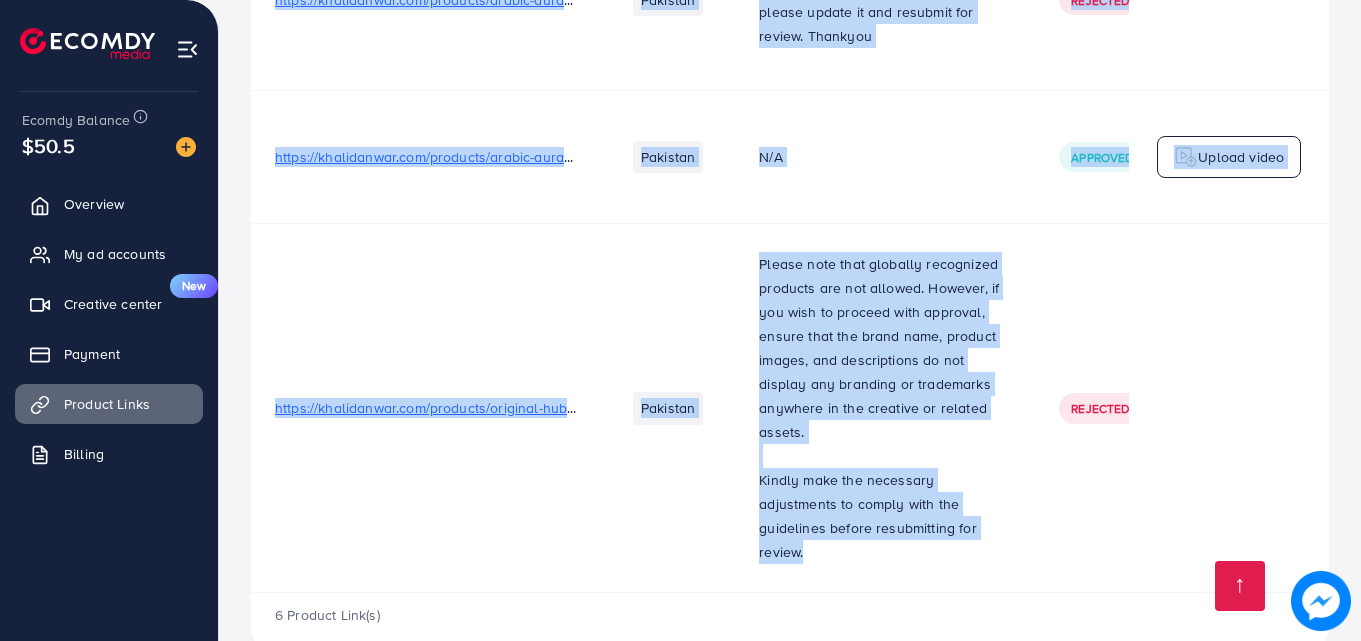 drag, startPoint x: 932, startPoint y: 550, endPoint x: 970, endPoint y: 541, distance: 39.051247 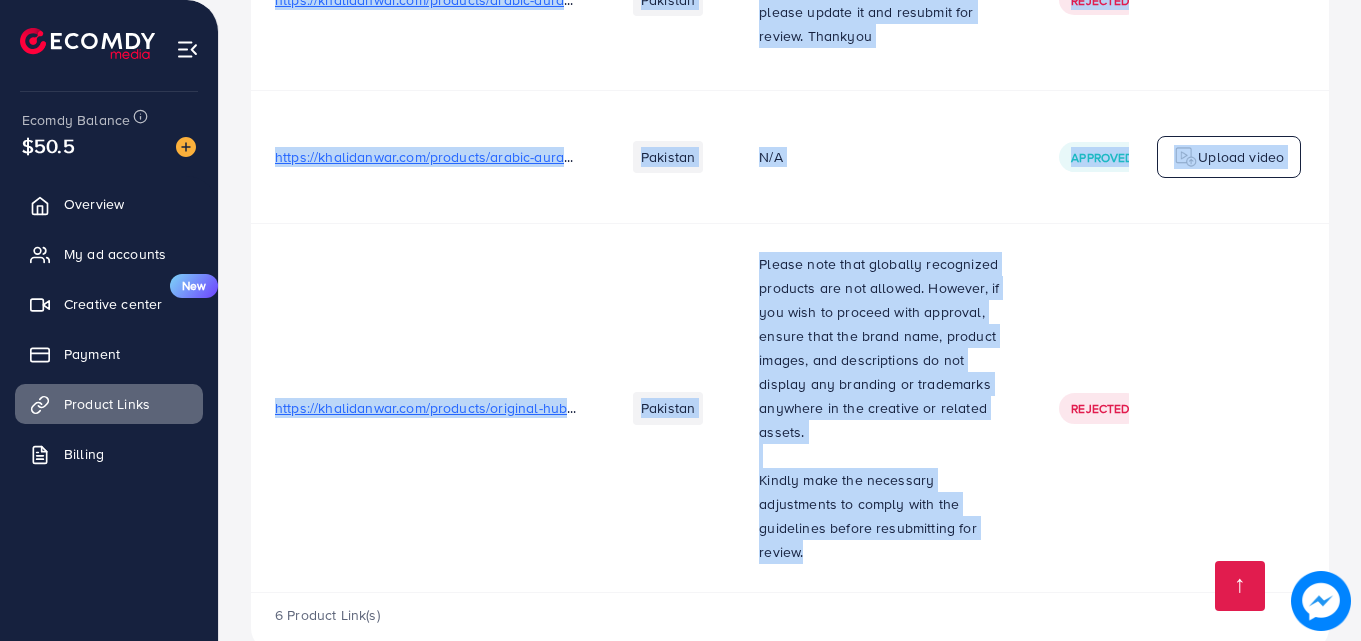 scroll, scrollTop: 0, scrollLeft: 606, axis: horizontal 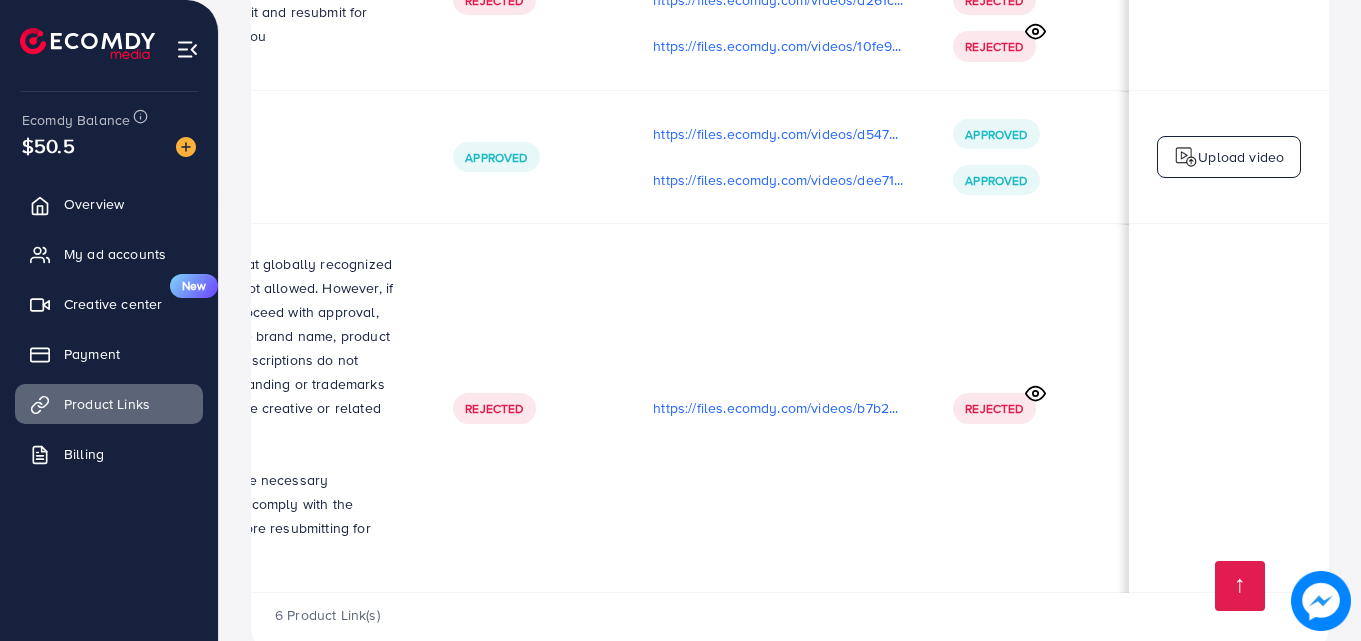 click on "6 Product Link(s)" at bounding box center (790, 622) 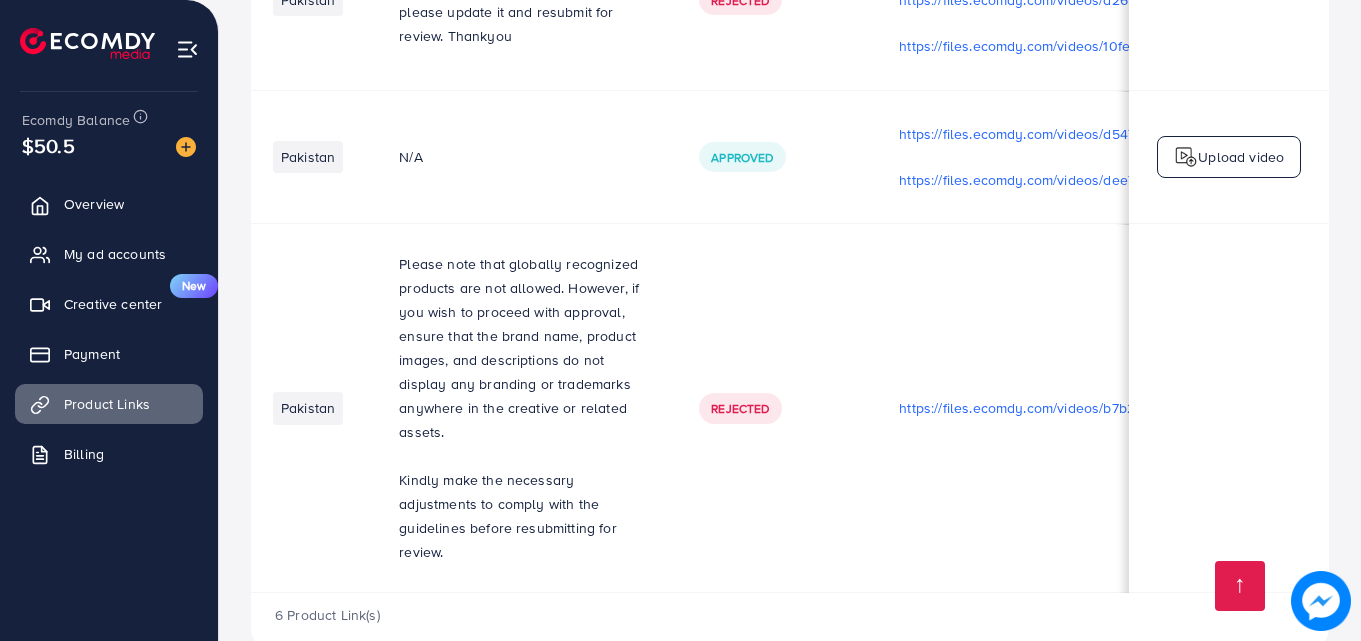 scroll, scrollTop: 0, scrollLeft: 296, axis: horizontal 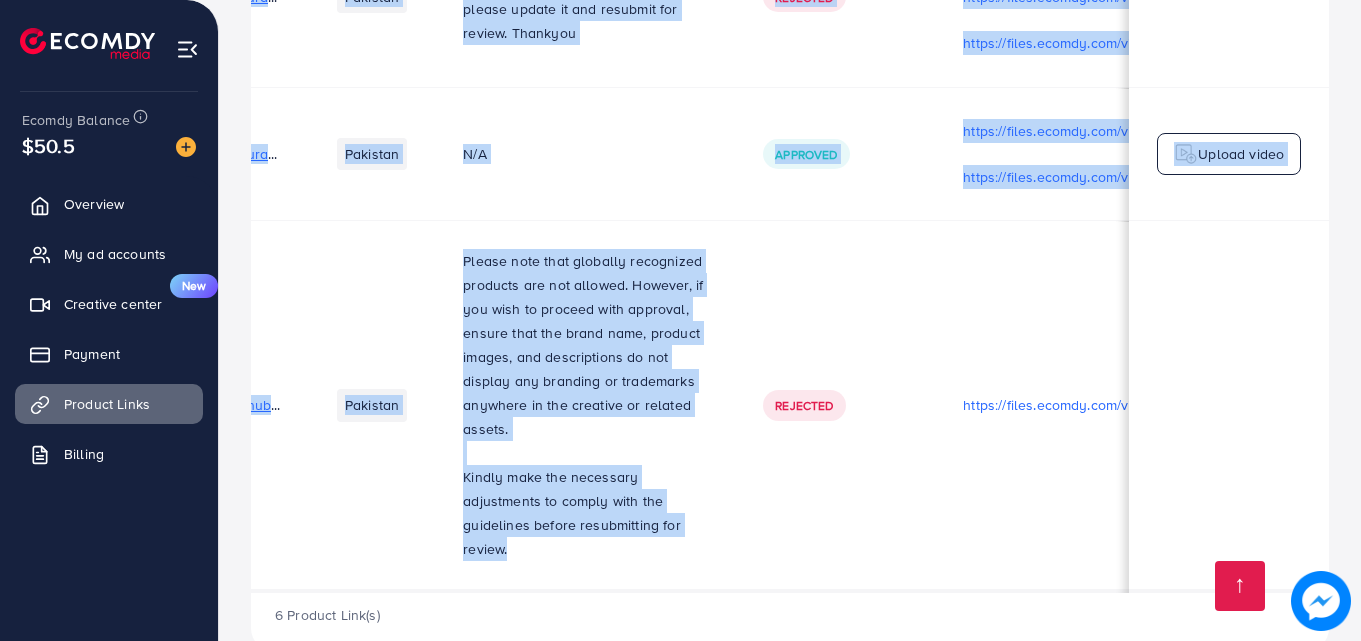 drag, startPoint x: 649, startPoint y: 528, endPoint x: 598, endPoint y: 522, distance: 51.351727 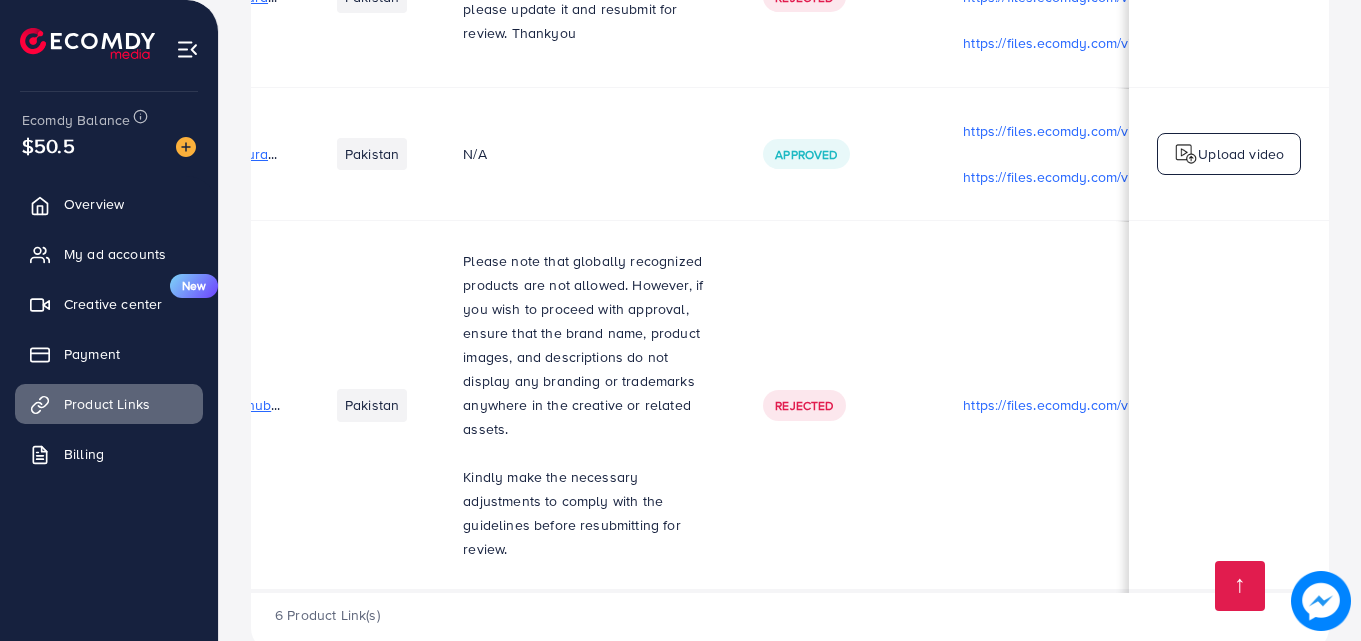 click on "6 Product Link(s)" at bounding box center (790, 622) 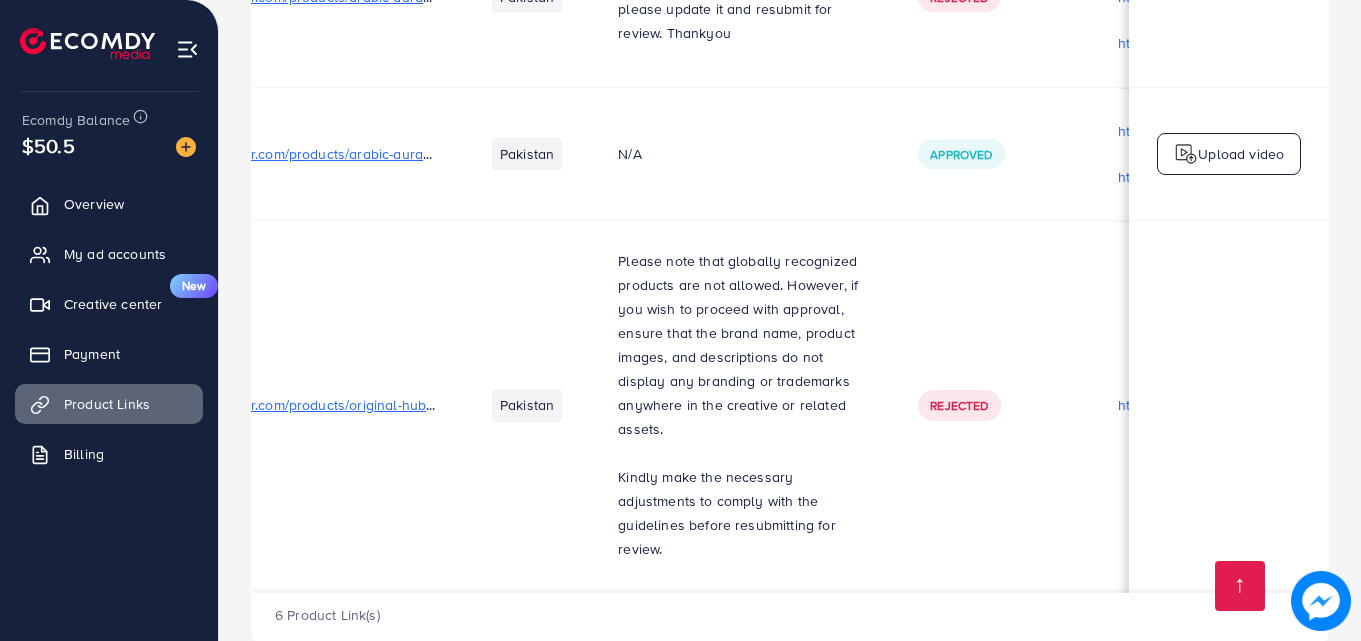 scroll, scrollTop: 3, scrollLeft: 0, axis: vertical 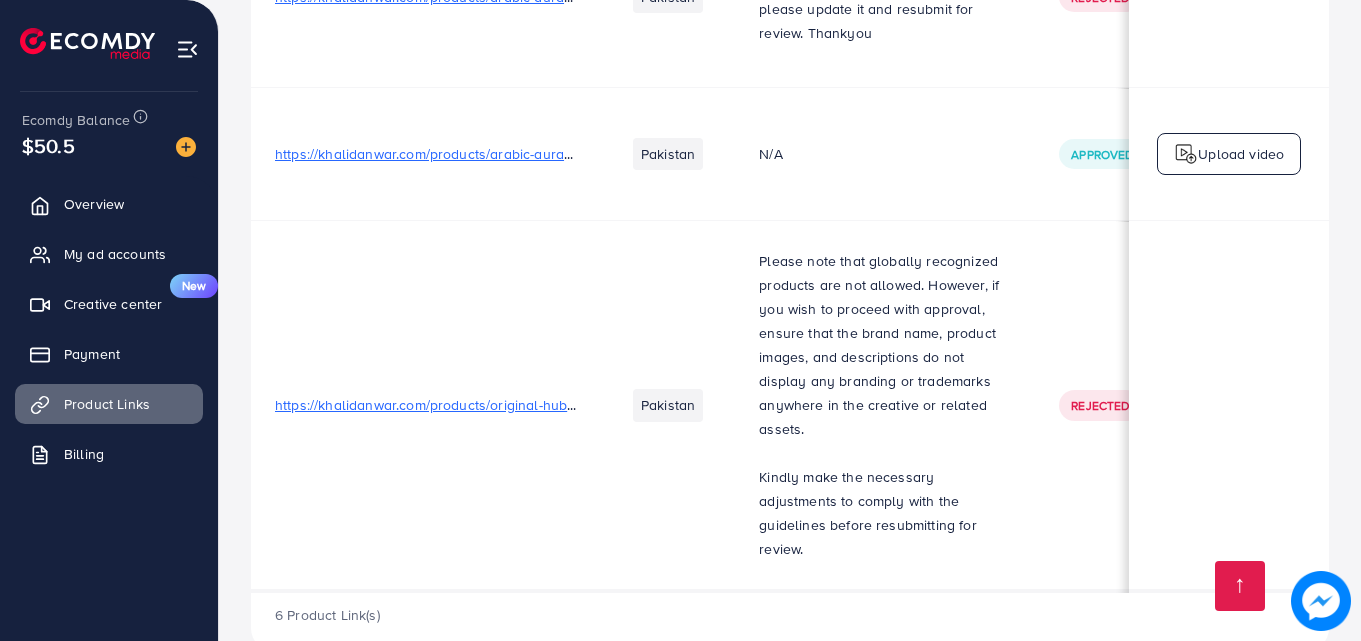 click on "https://khalidanwar.com/products/original-hublot-steel-watch" at bounding box center (468, 405) 